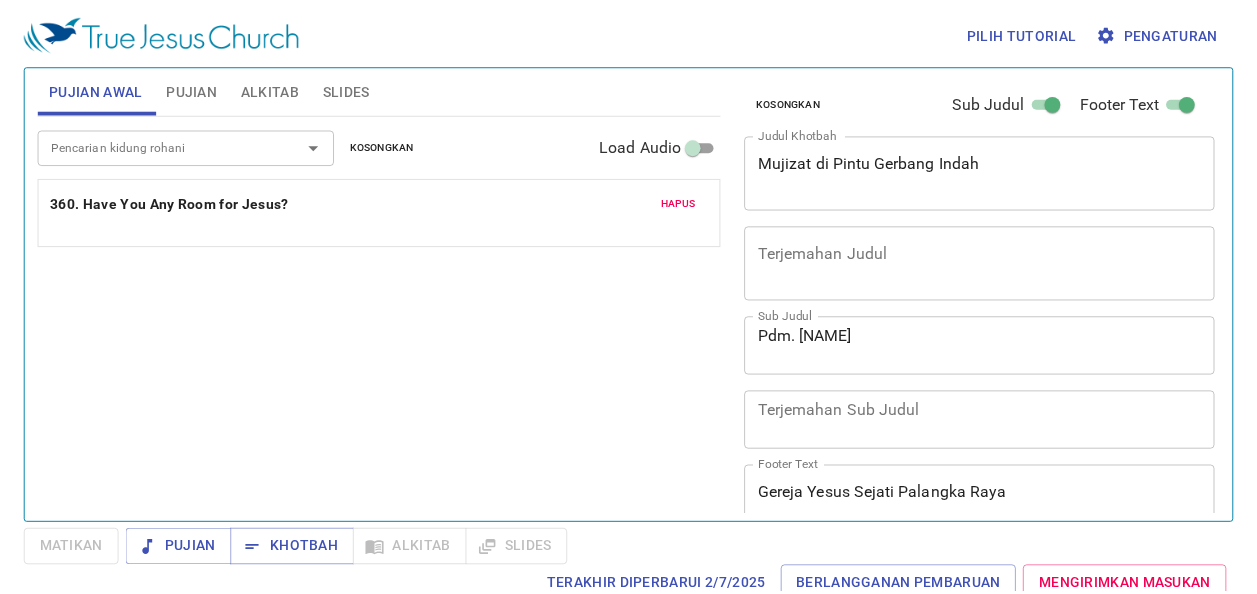 scroll, scrollTop: 0, scrollLeft: 0, axis: both 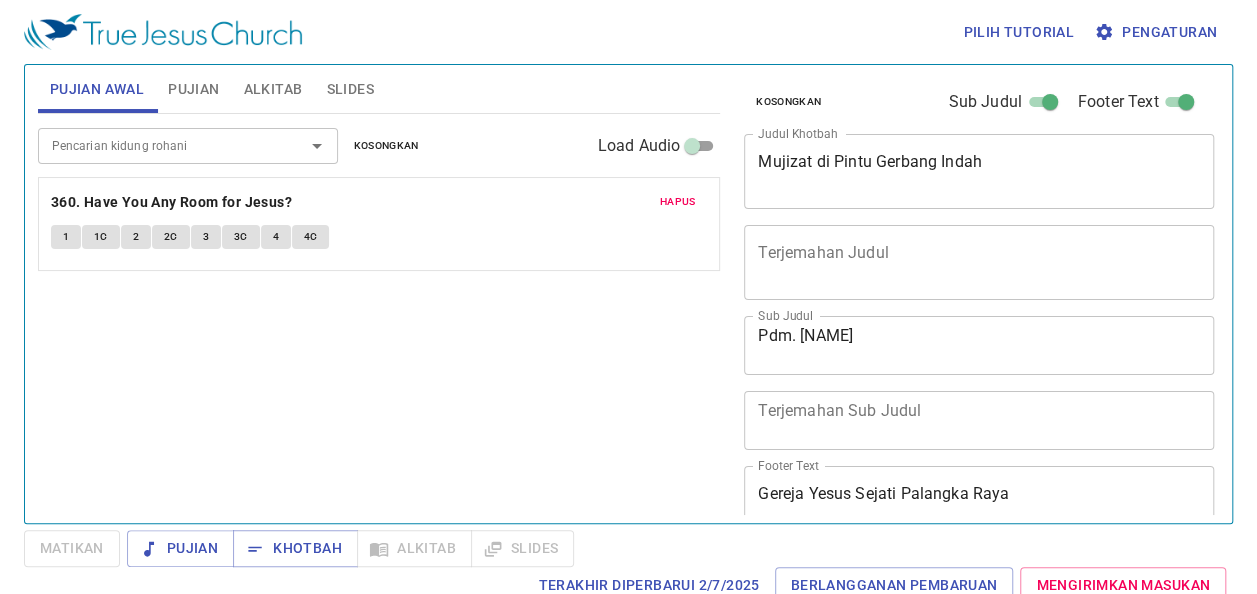click on "Pengaturan" at bounding box center (1157, 32) 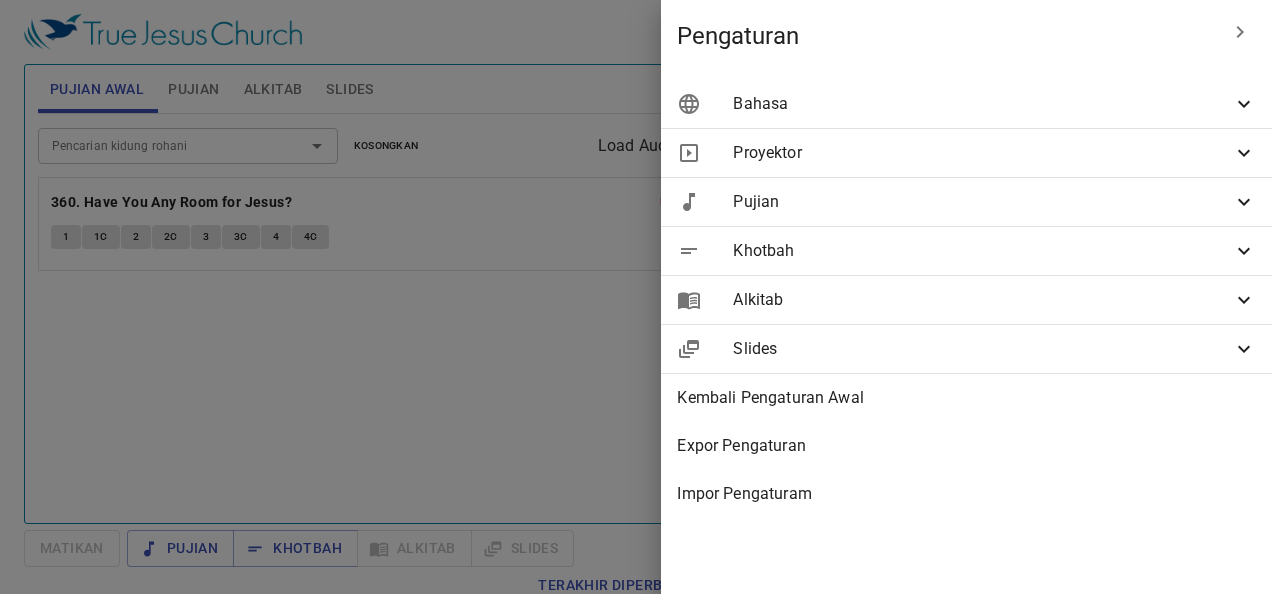 click on "Bahasa" at bounding box center [982, 104] 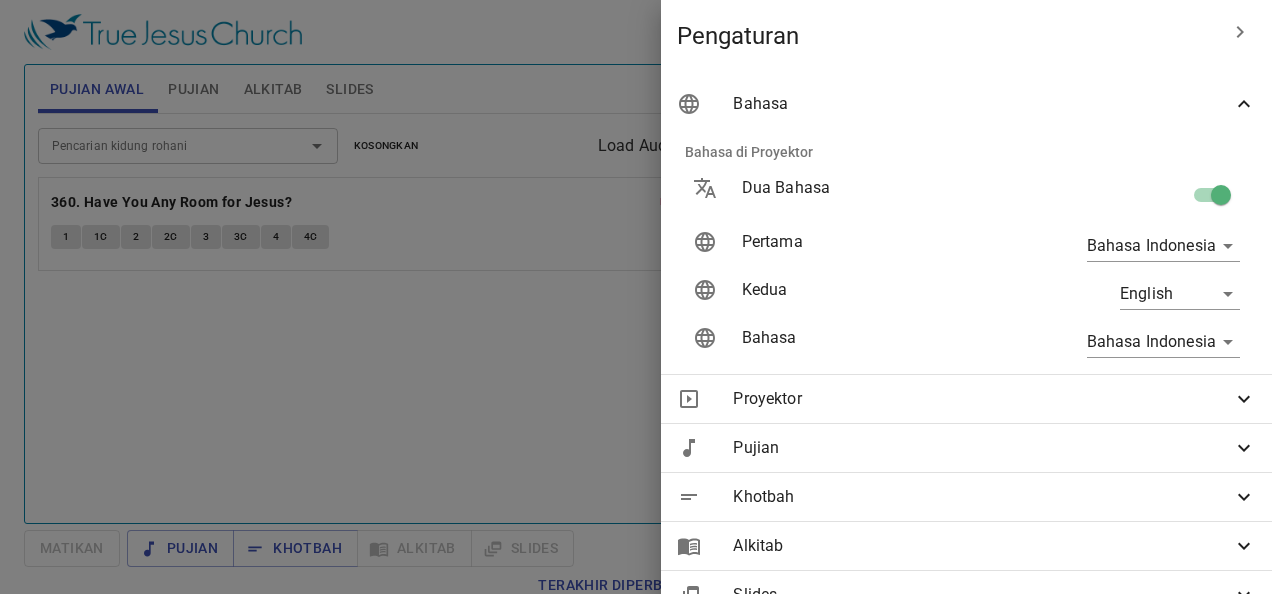 click at bounding box center (636, 297) 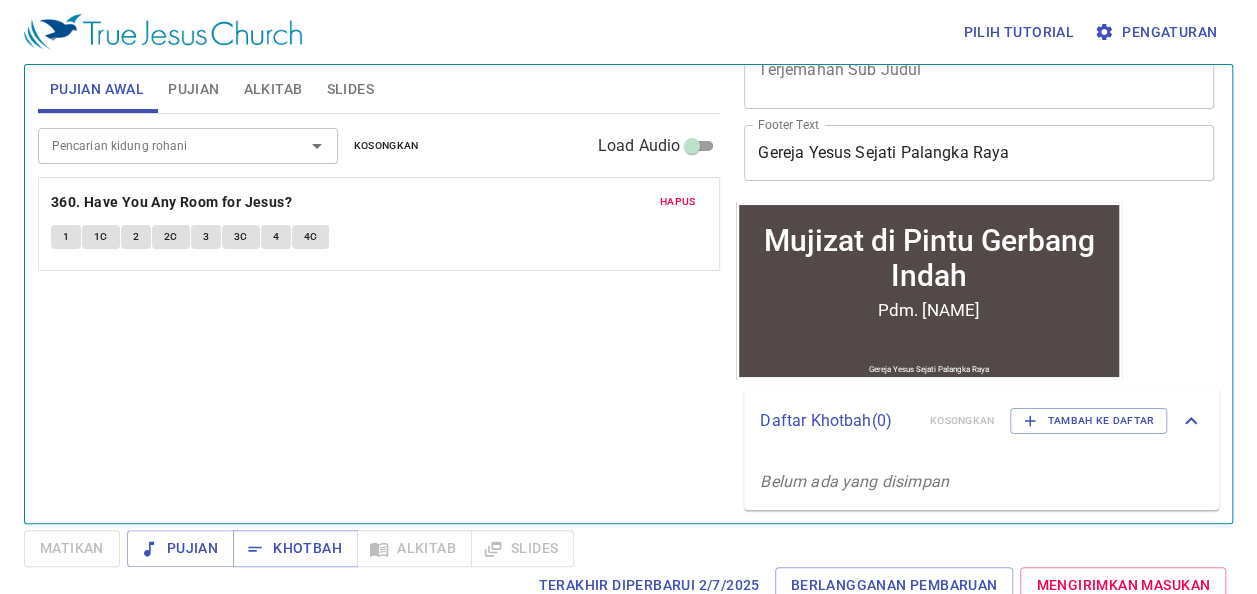 scroll, scrollTop: 342, scrollLeft: 0, axis: vertical 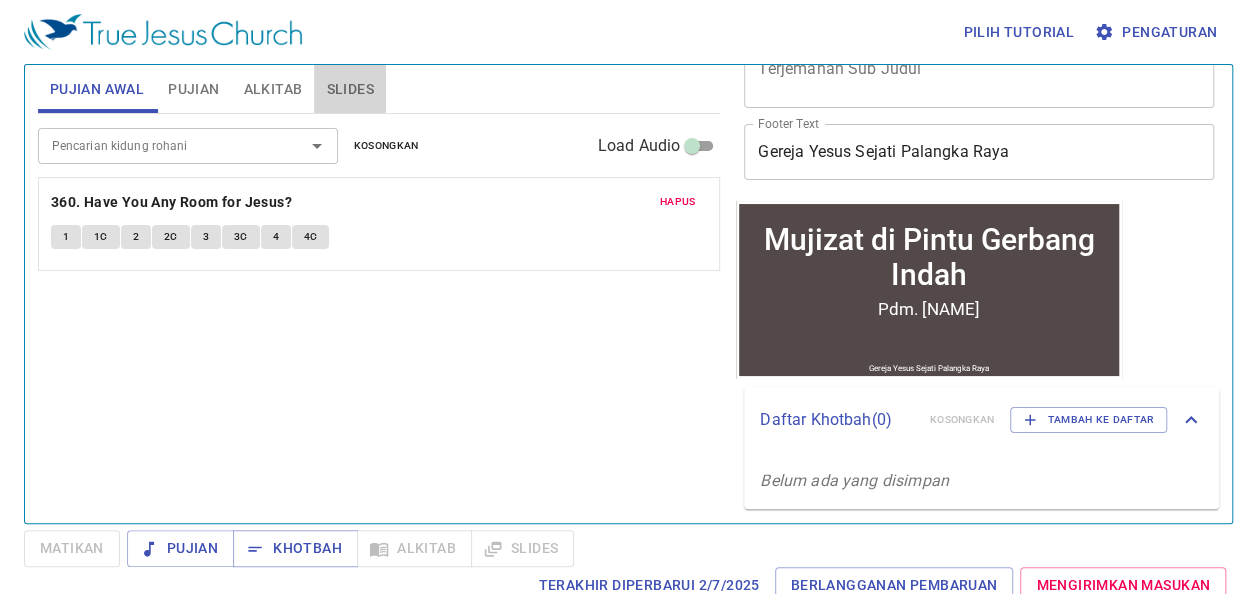 click on "Slides" at bounding box center [349, 89] 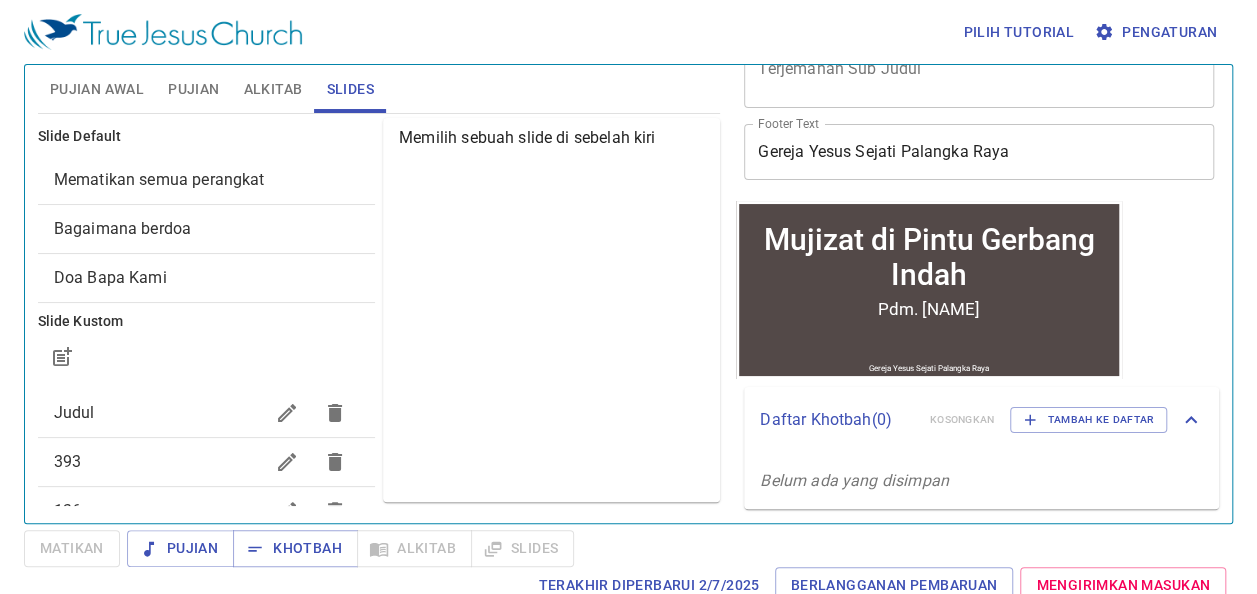 click on "Mujizat di Pintu Gerbang Indah" at bounding box center [929, 256] 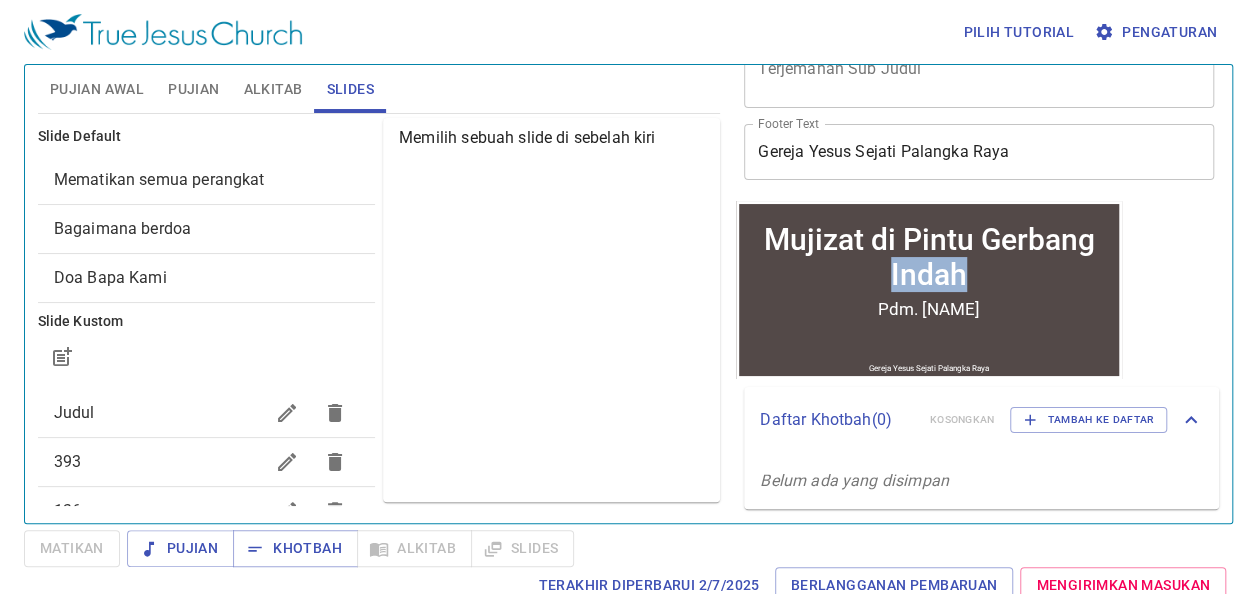 click on "Mujizat di Pintu Gerbang Indah" at bounding box center (929, 256) 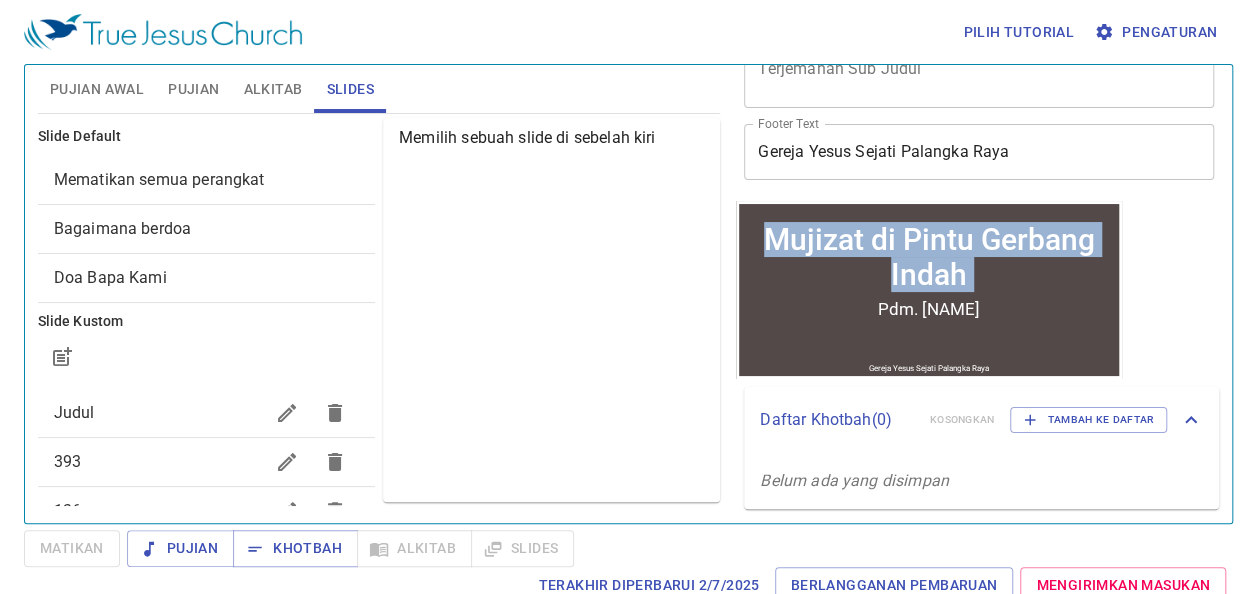 click on "Mujizat di Pintu Gerbang Indah" at bounding box center [929, 256] 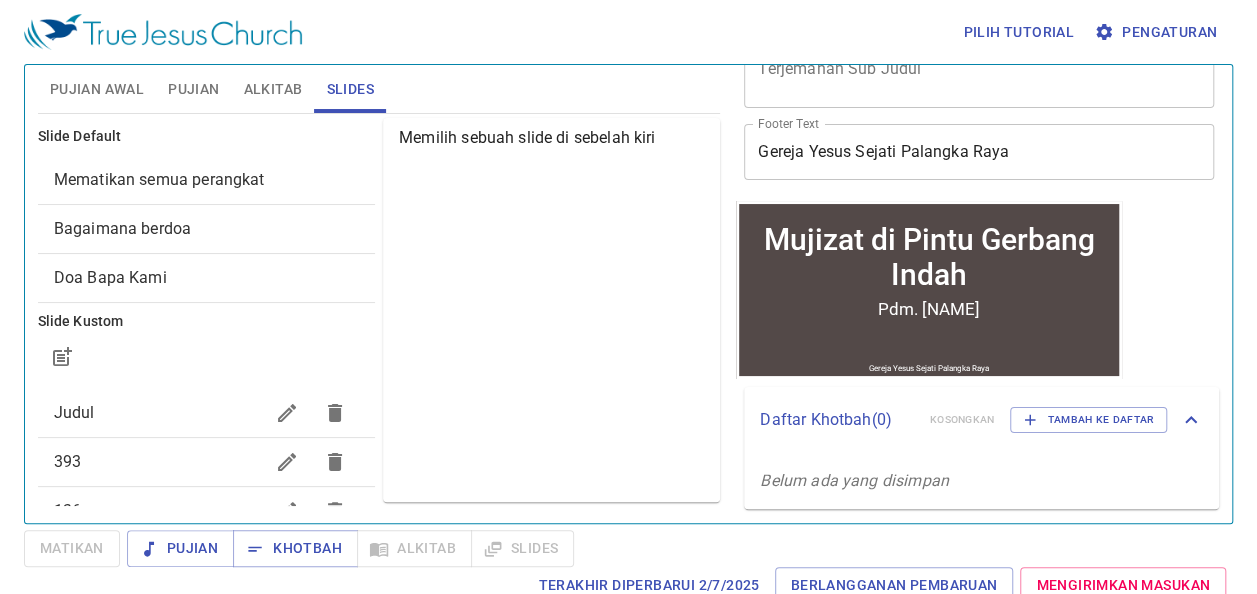 drag, startPoint x: 871, startPoint y: 282, endPoint x: 962, endPoint y: 305, distance: 93.8616 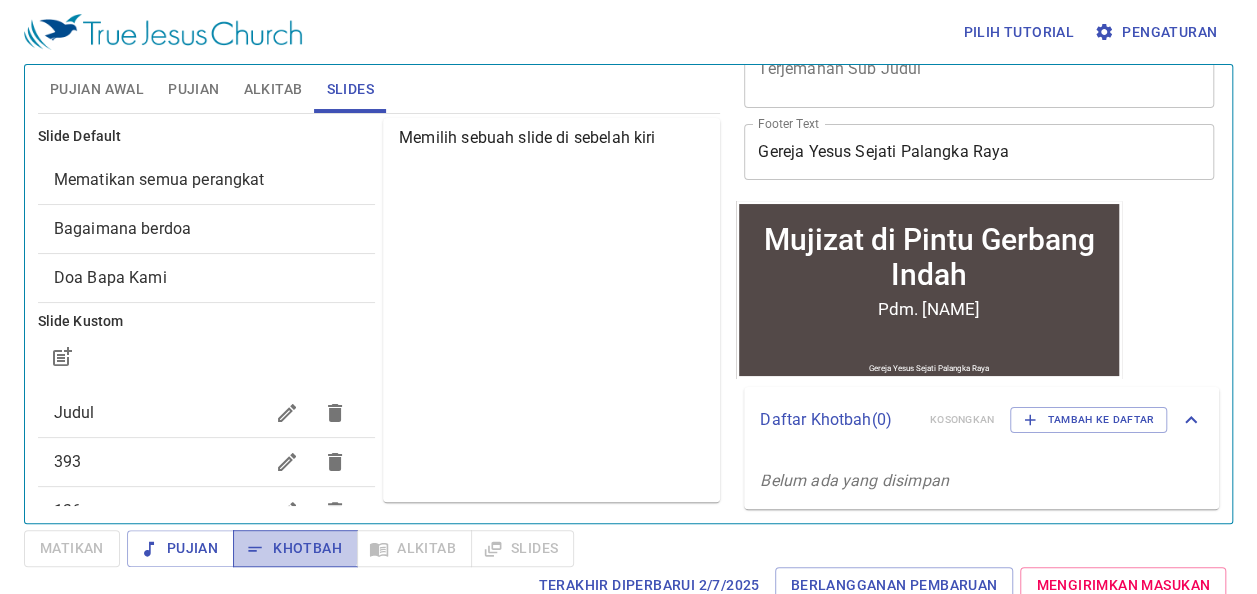 click on "Khotbah" at bounding box center [295, 548] 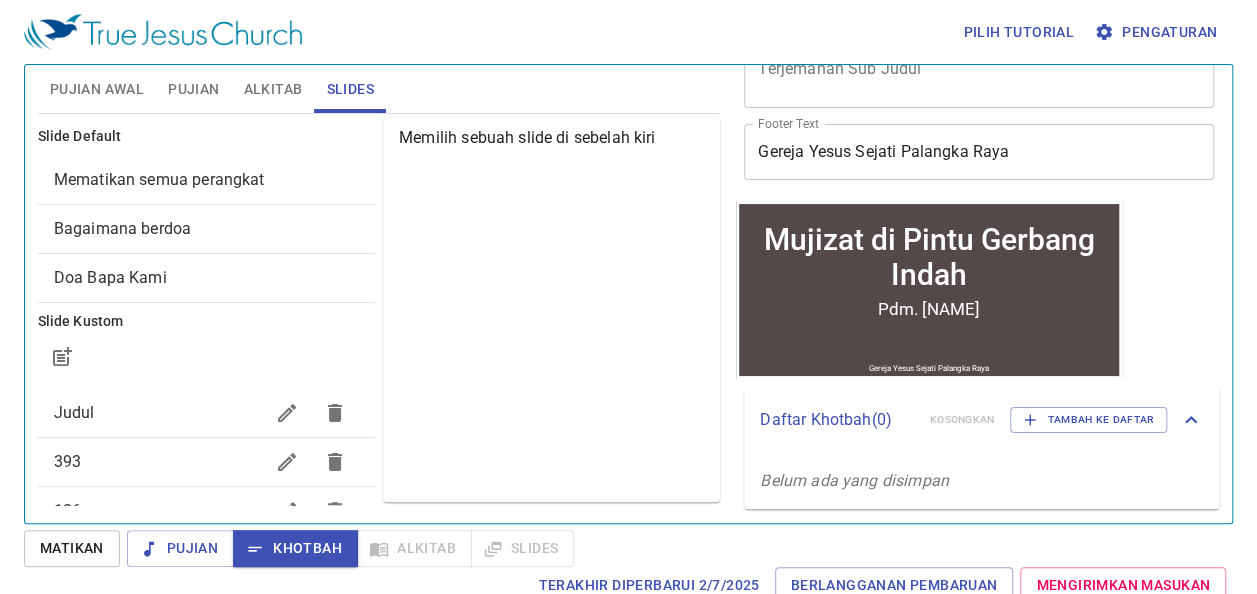 scroll, scrollTop: 0, scrollLeft: 0, axis: both 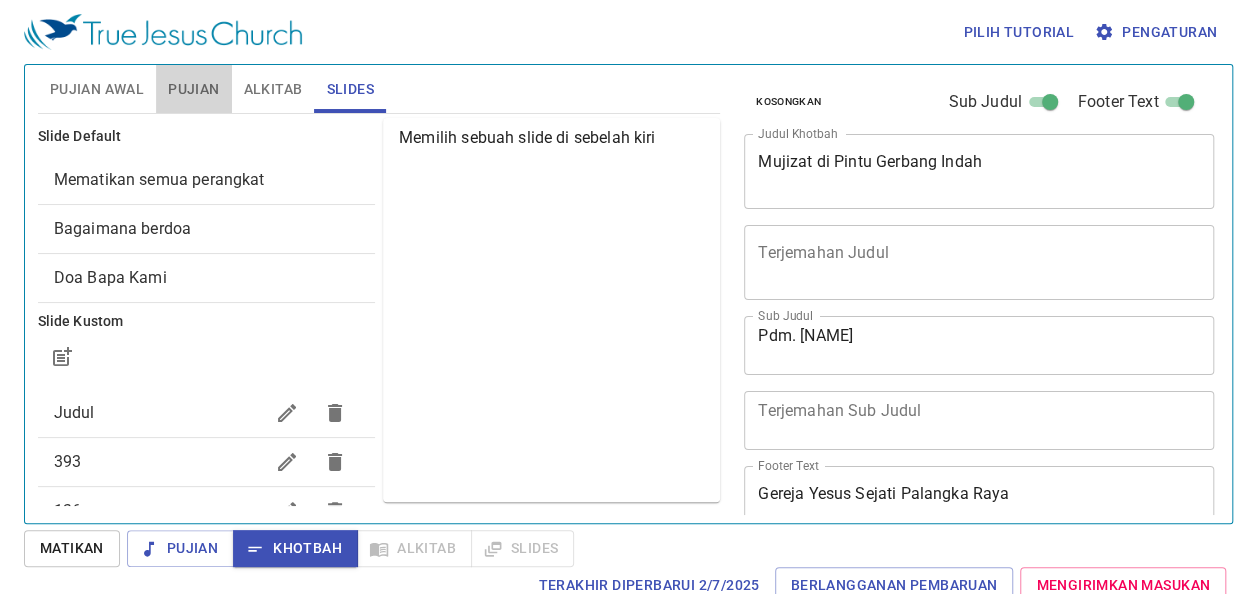 click on "Pujian" at bounding box center [193, 89] 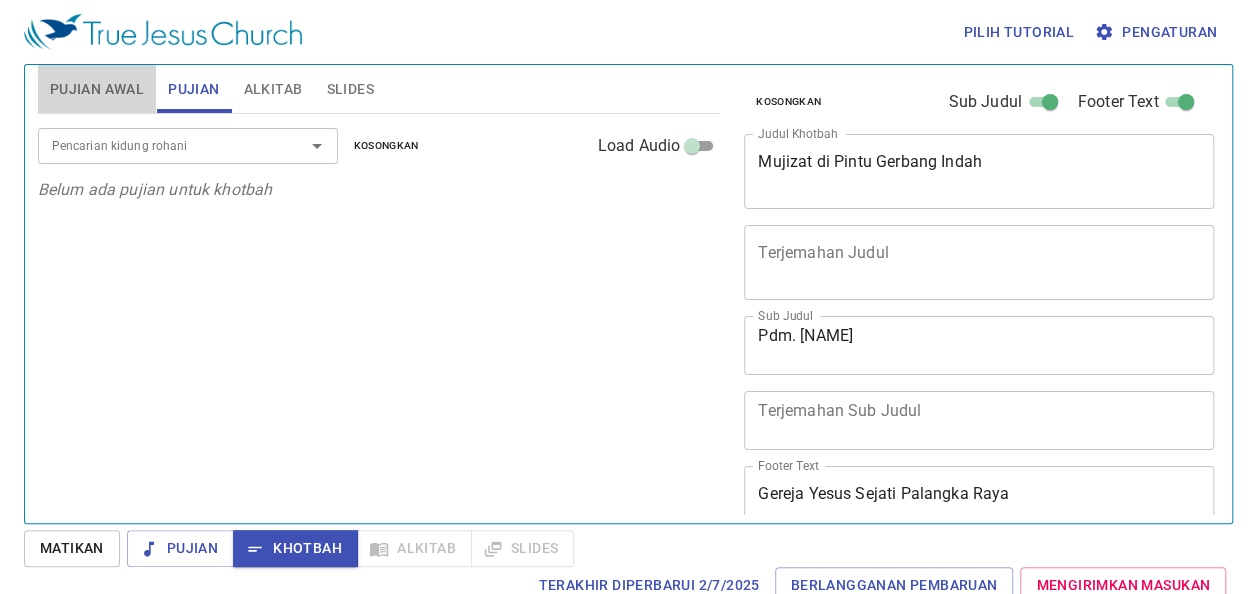 click on "Pujian Awal" at bounding box center (97, 89) 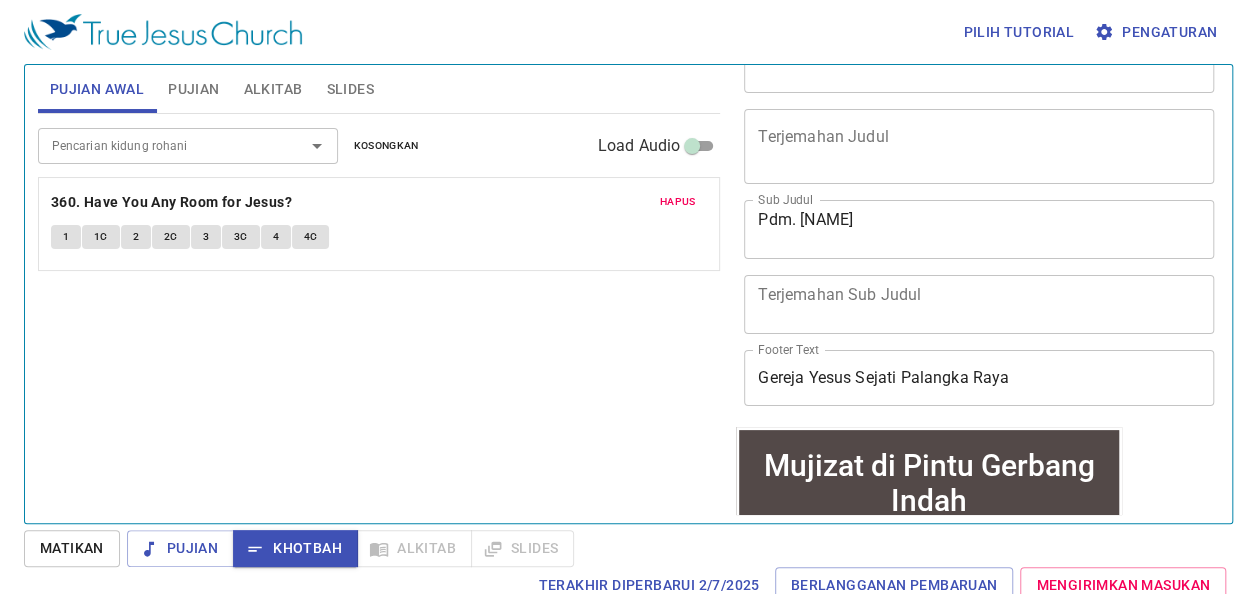 scroll, scrollTop: 0, scrollLeft: 0, axis: both 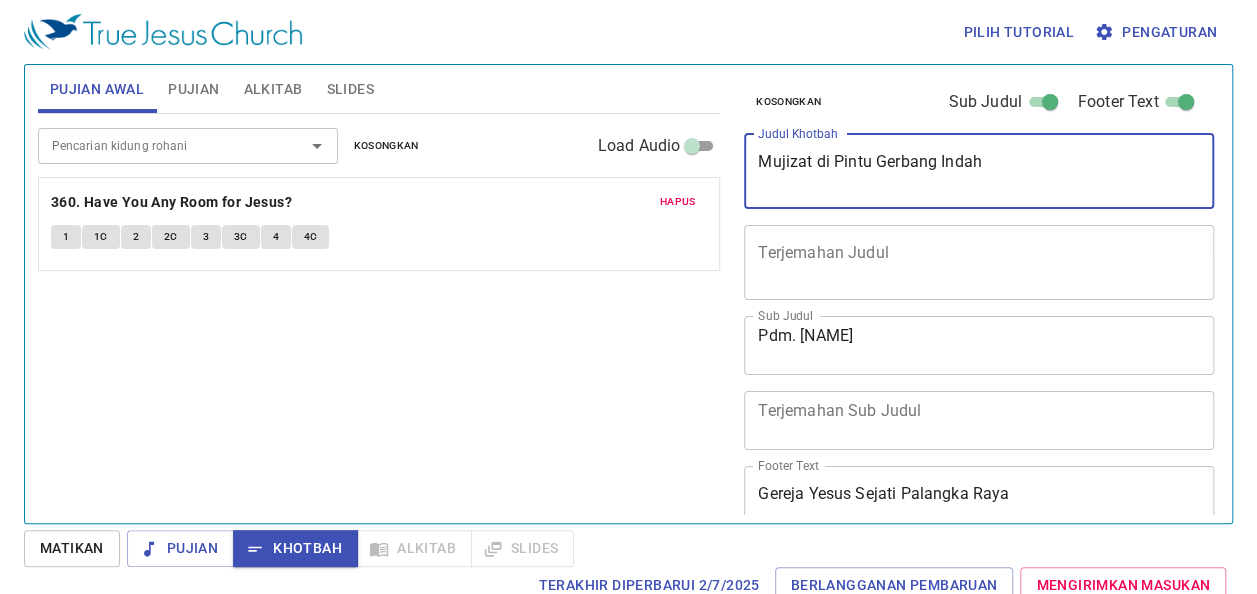 click on "Mujizat di Pintu Gerbang Indah" at bounding box center [979, 171] 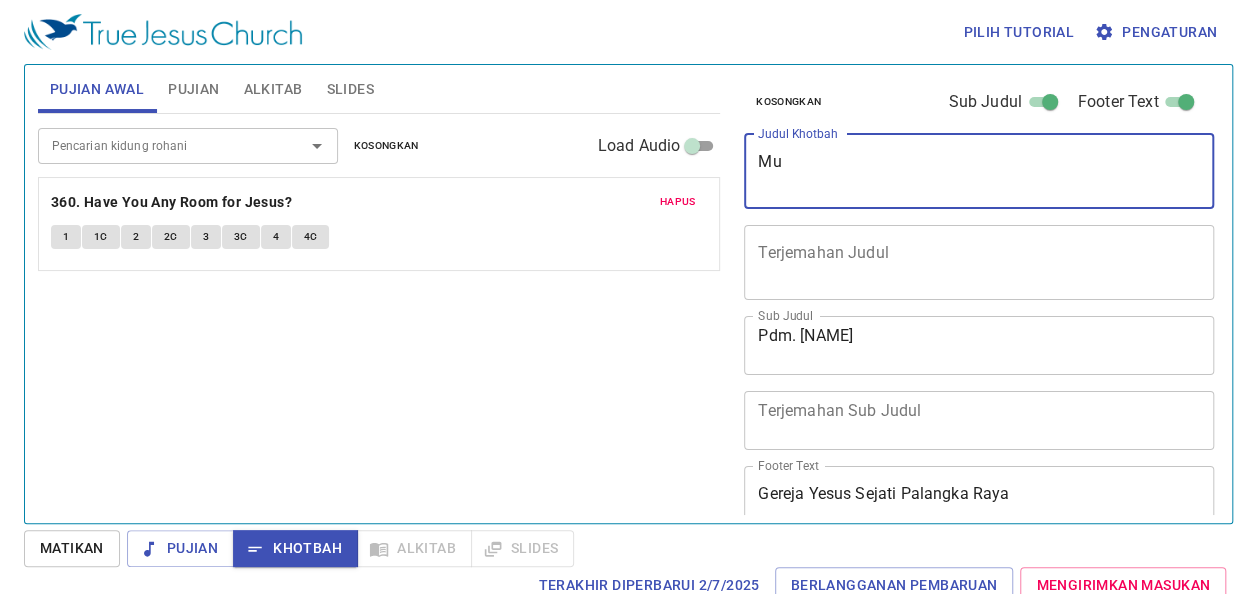 type on "M" 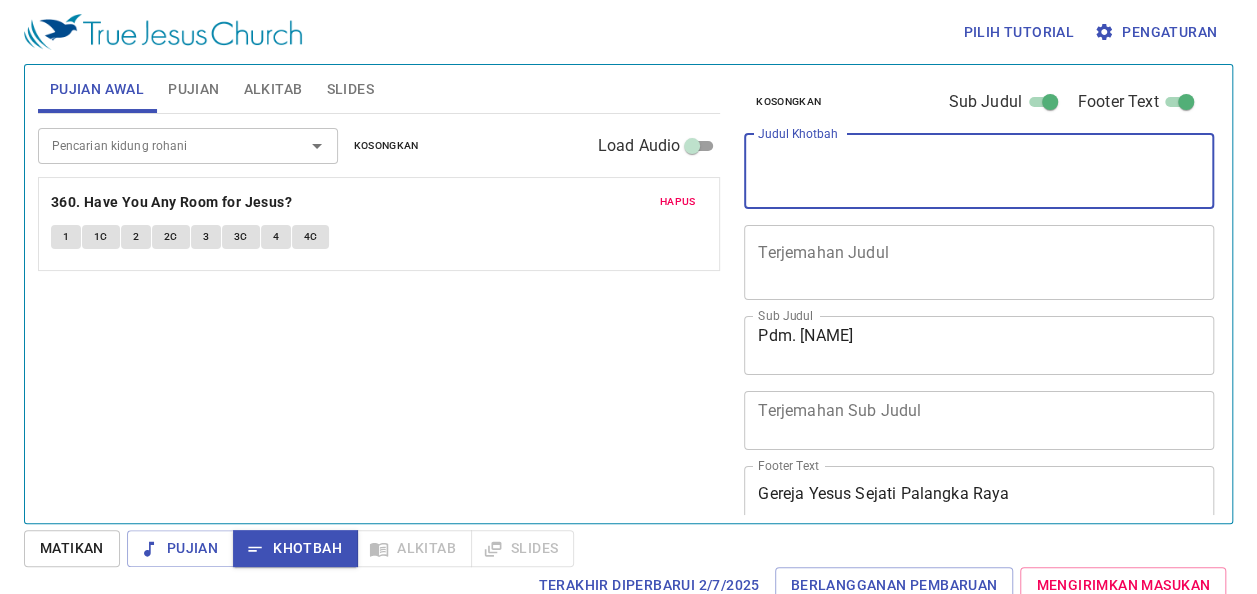 click on "Pencarian kidung rohani" at bounding box center (188, 145) 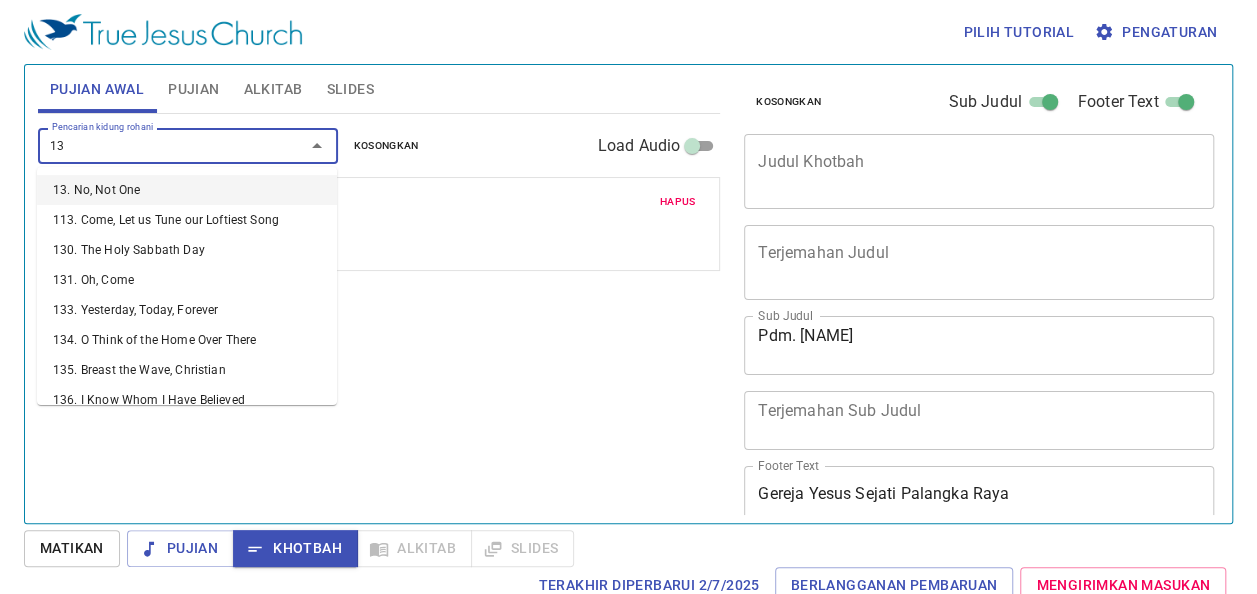 type on "1" 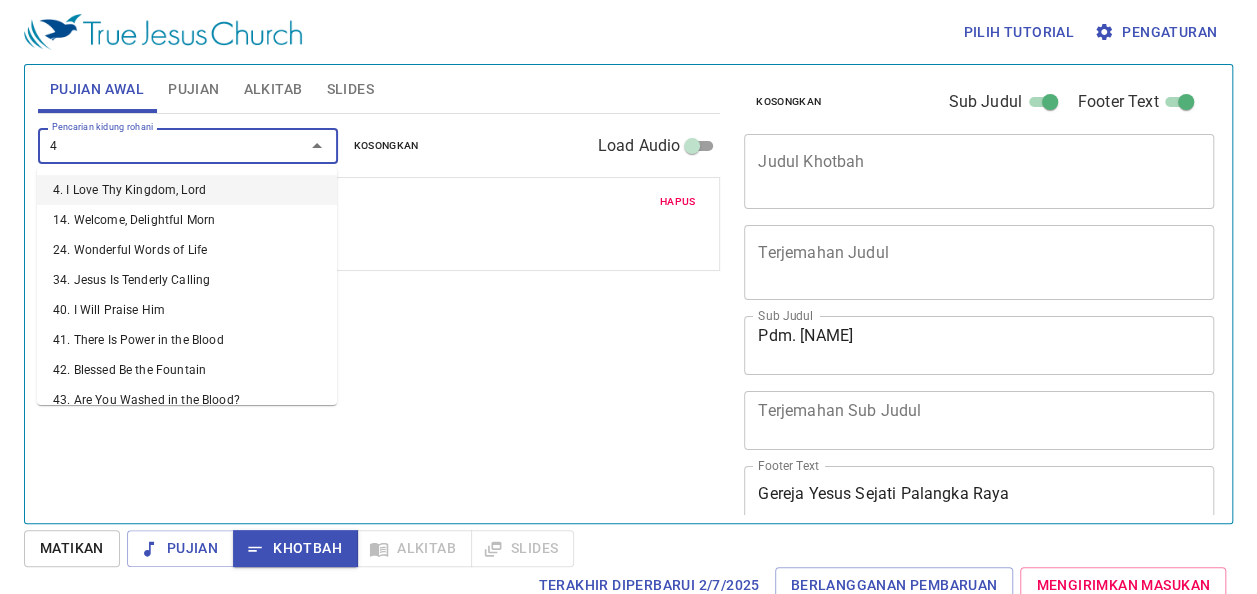 type on "47" 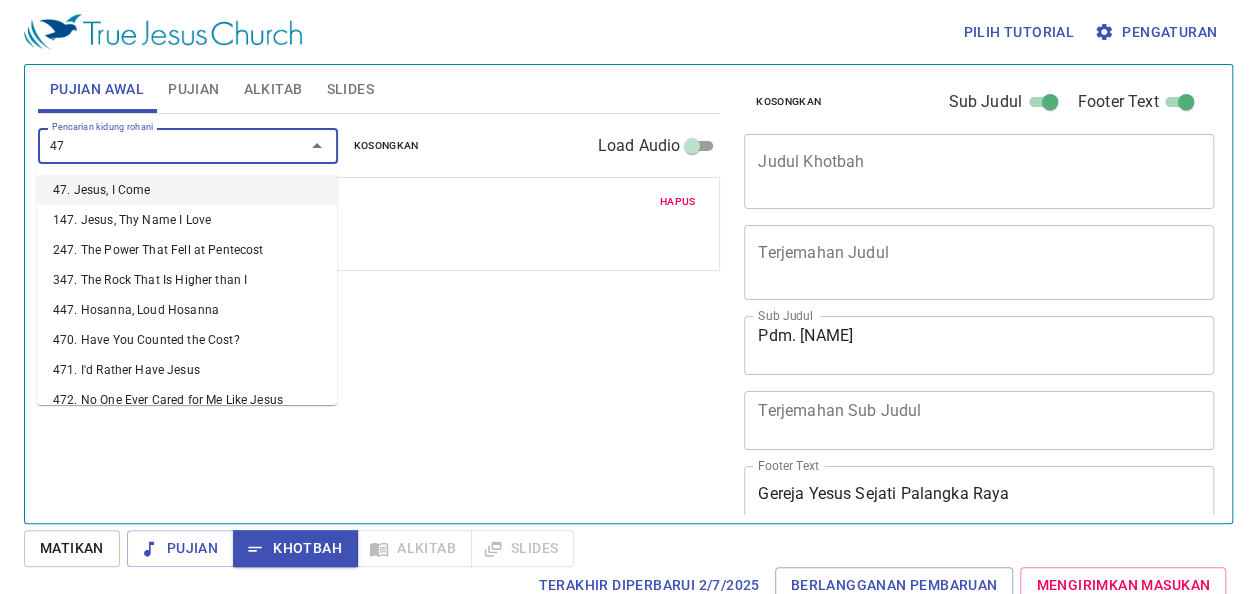 click on "47. Jesus, I Come" at bounding box center (187, 190) 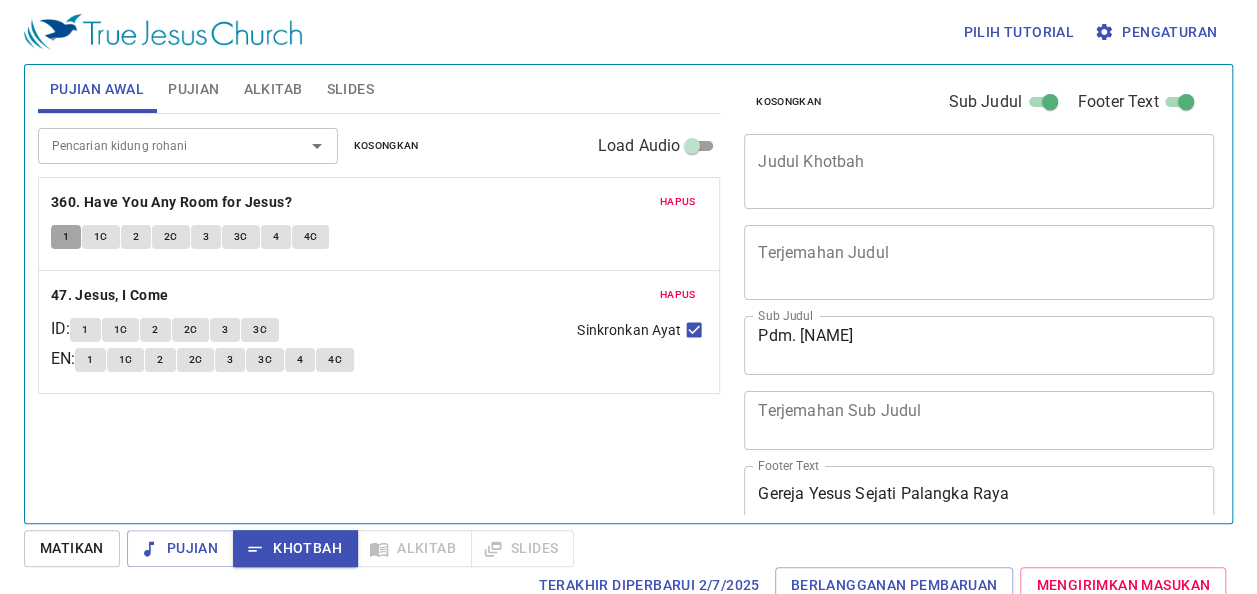 click on "1" at bounding box center [66, 237] 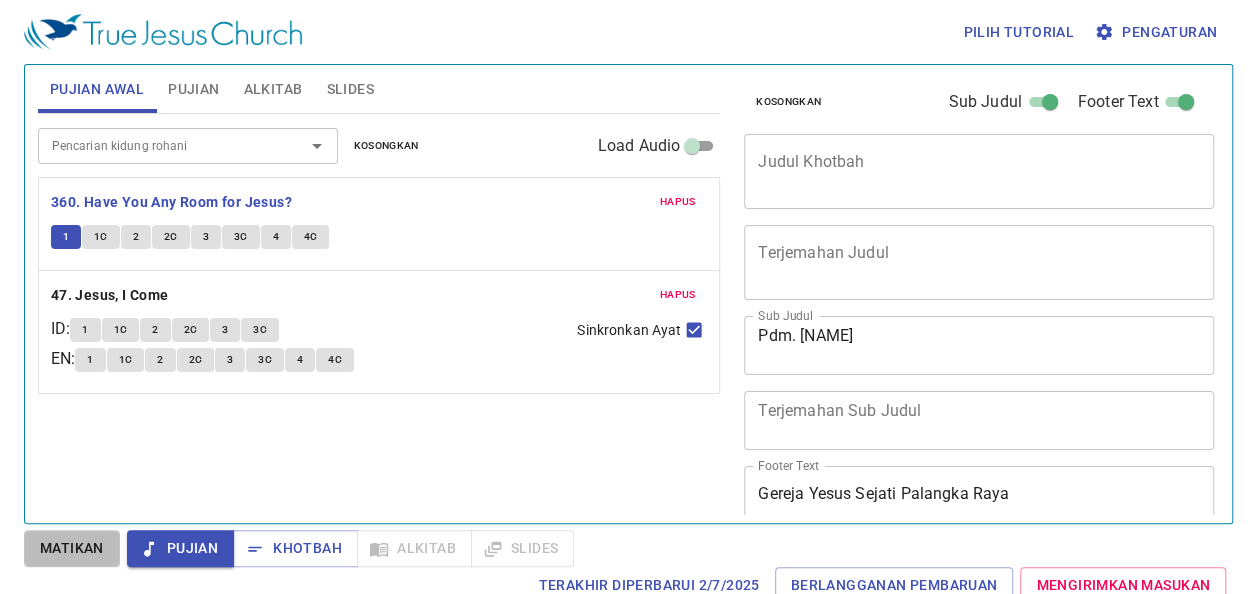 click on "Matikan" at bounding box center (72, 548) 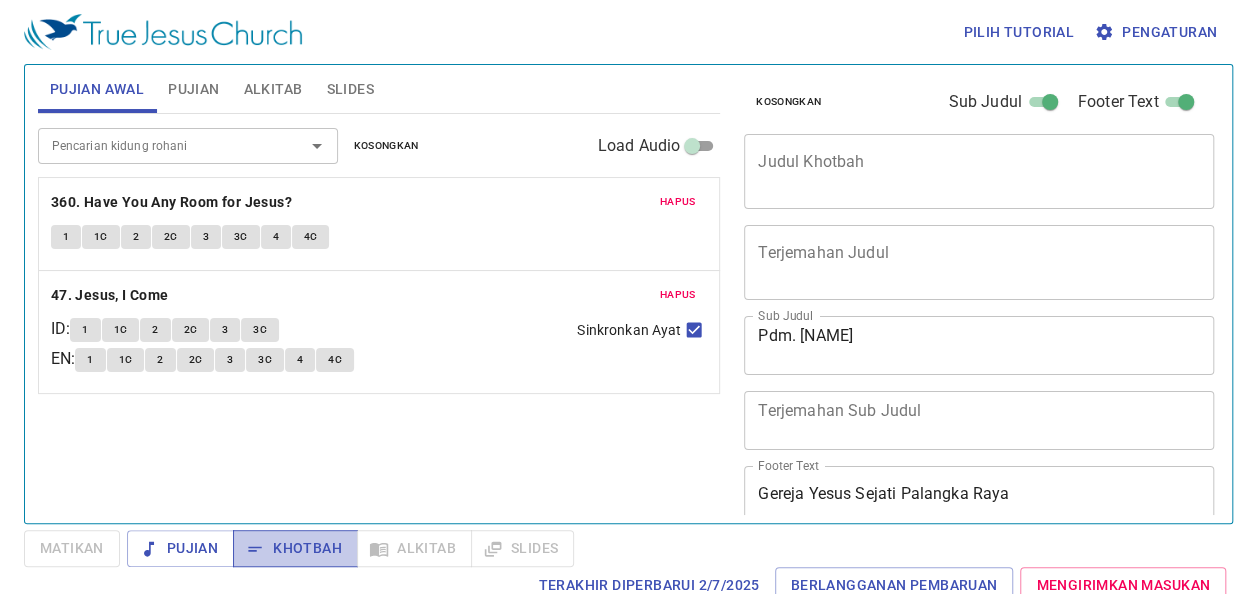 click on "Khotbah" at bounding box center [295, 548] 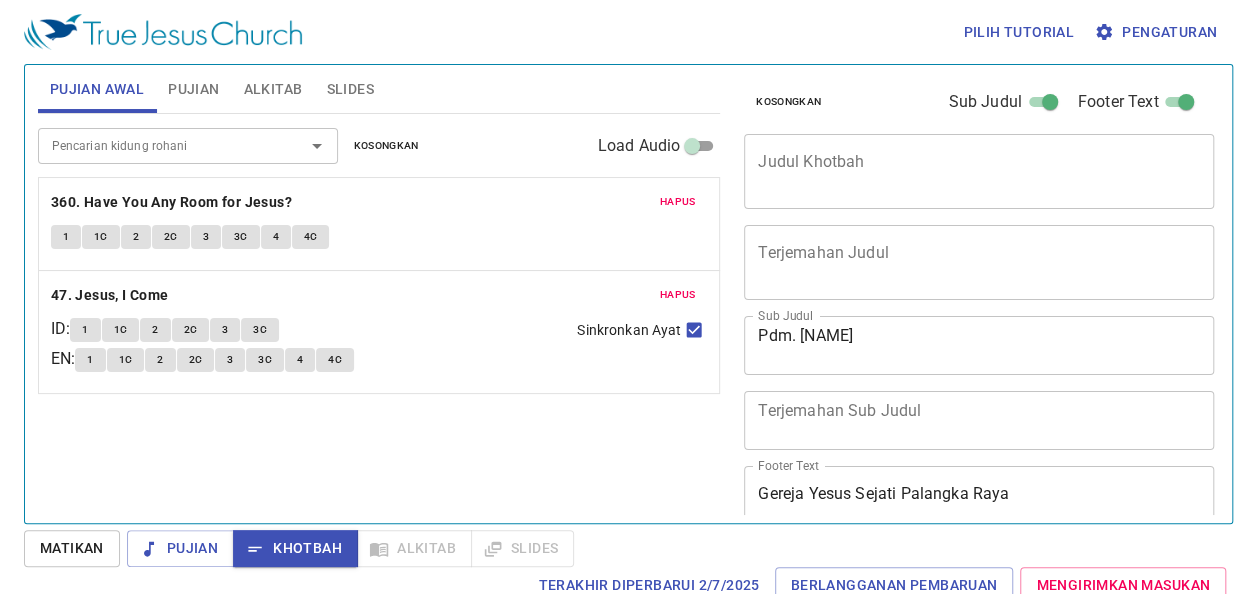 type 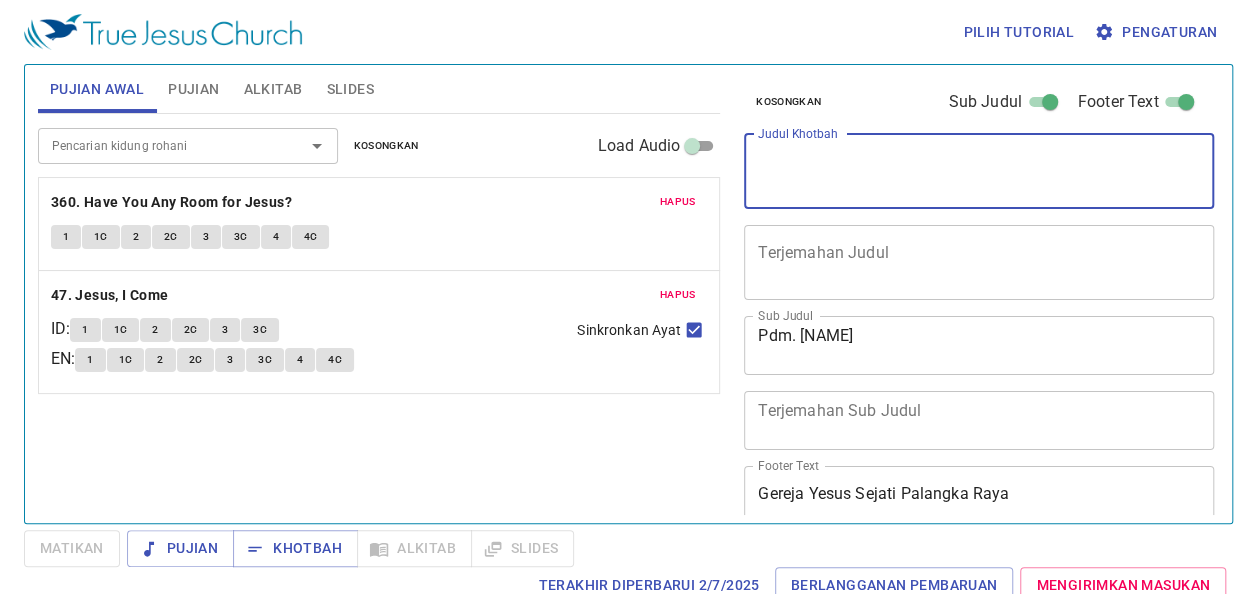 click on "Judul Khotbah" at bounding box center [979, 171] 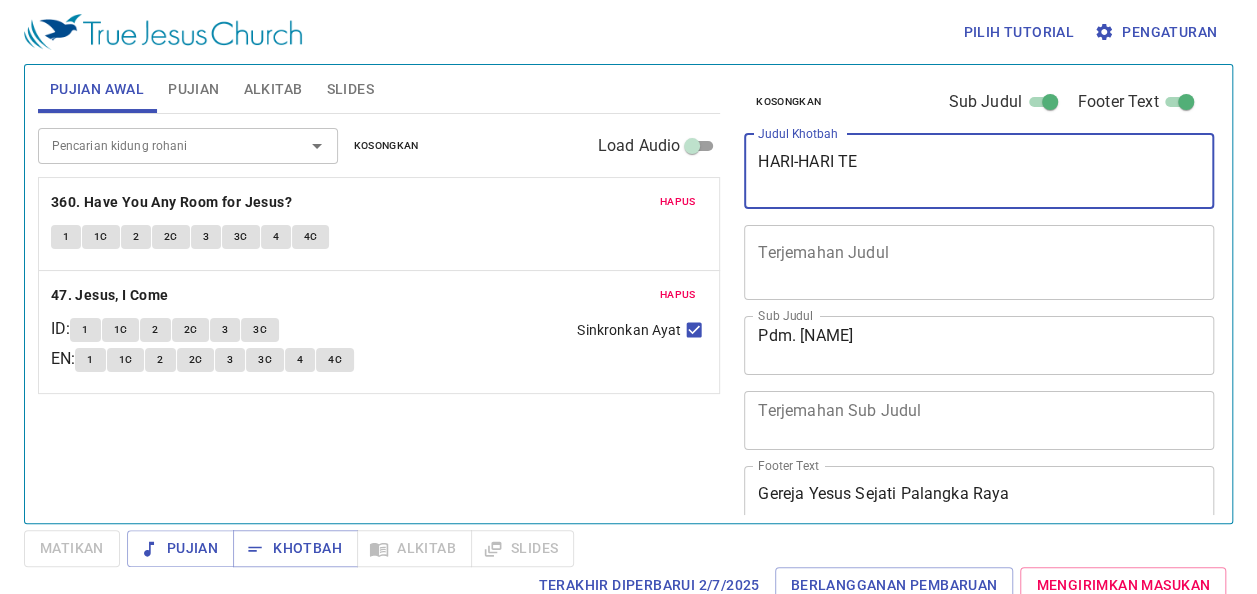 type on "HARI-HARI TER" 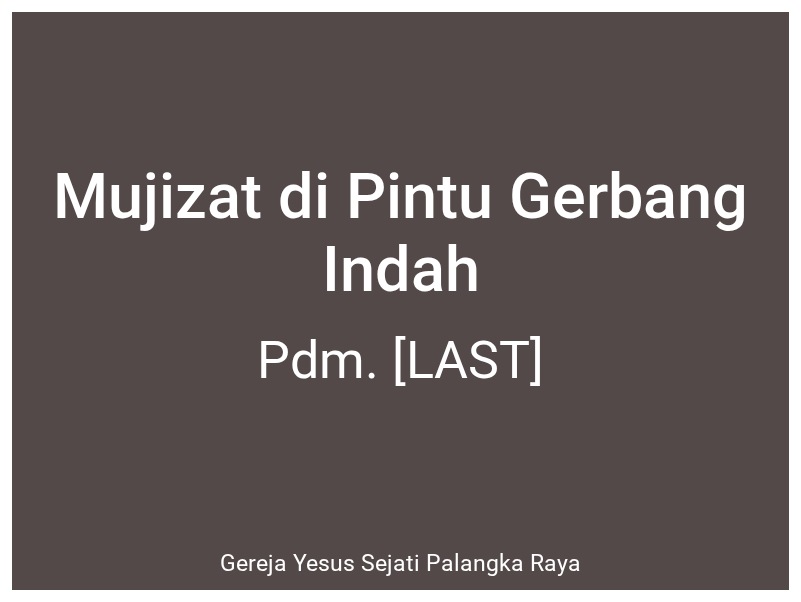 scroll, scrollTop: 0, scrollLeft: 0, axis: both 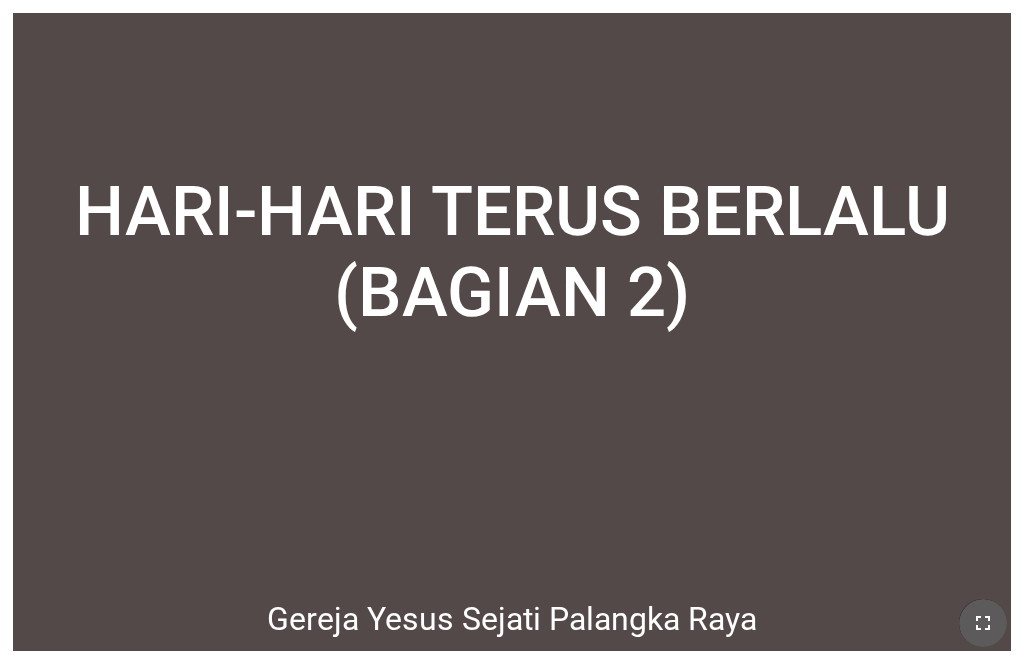 click 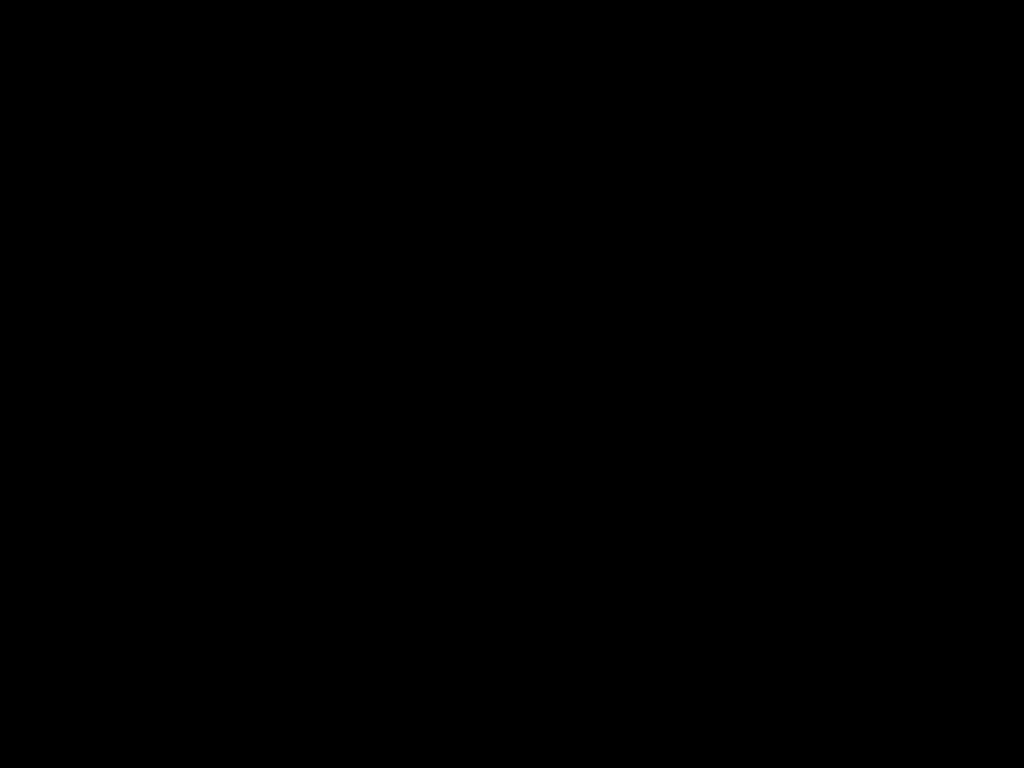 click at bounding box center [512, 384] 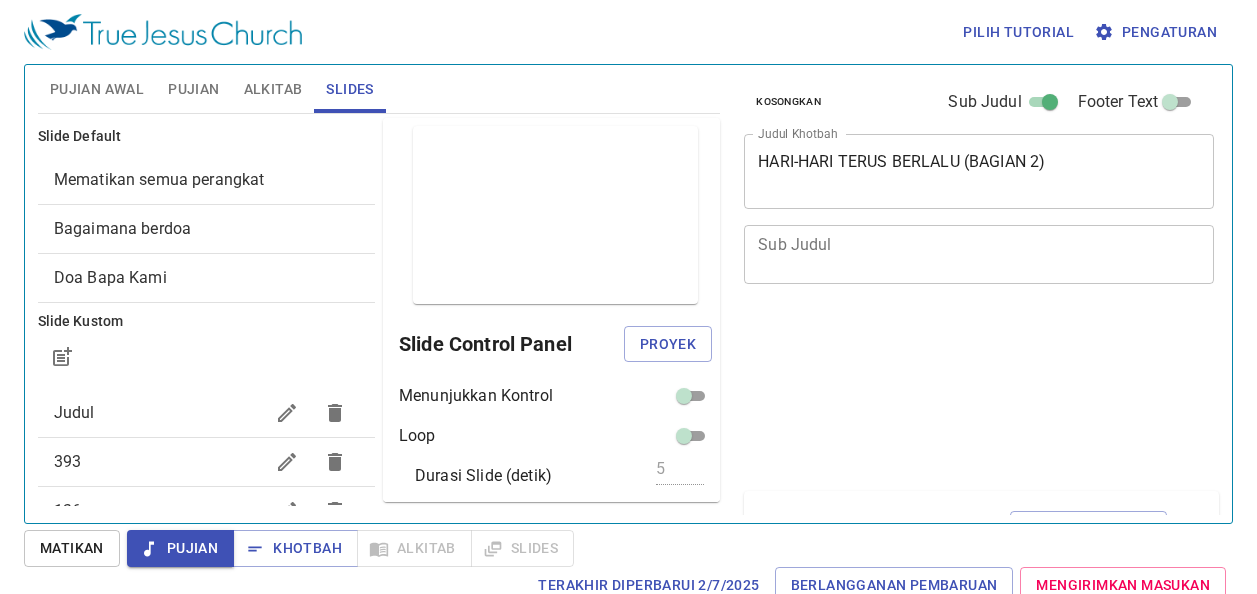scroll, scrollTop: 0, scrollLeft: 0, axis: both 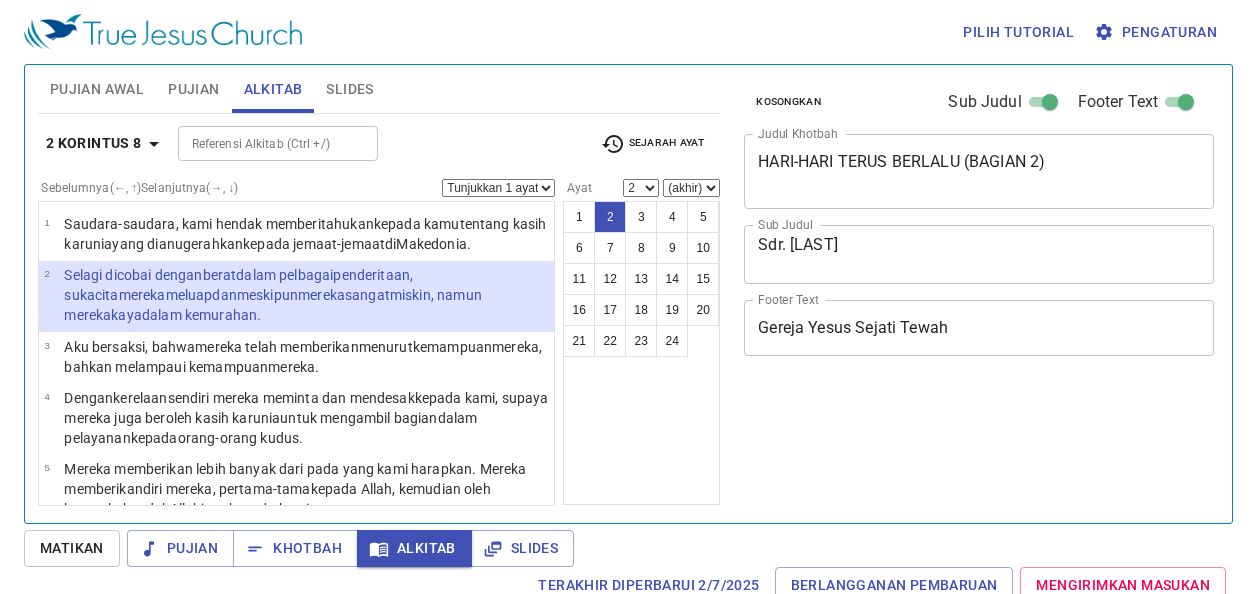 select on "2" 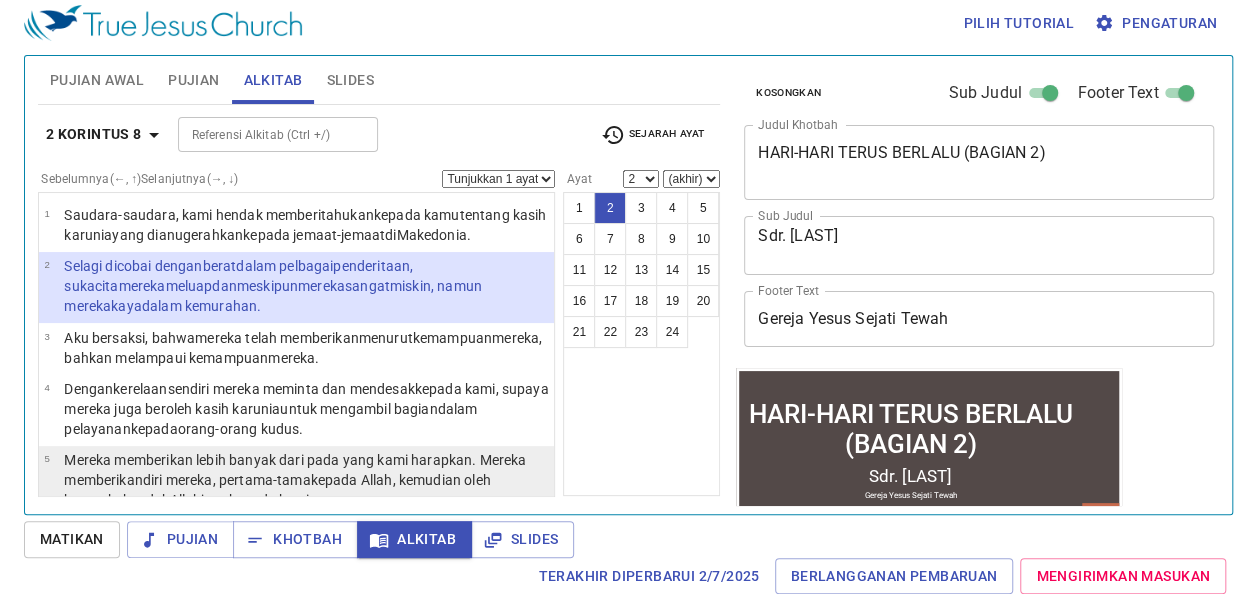 scroll, scrollTop: 9, scrollLeft: 0, axis: vertical 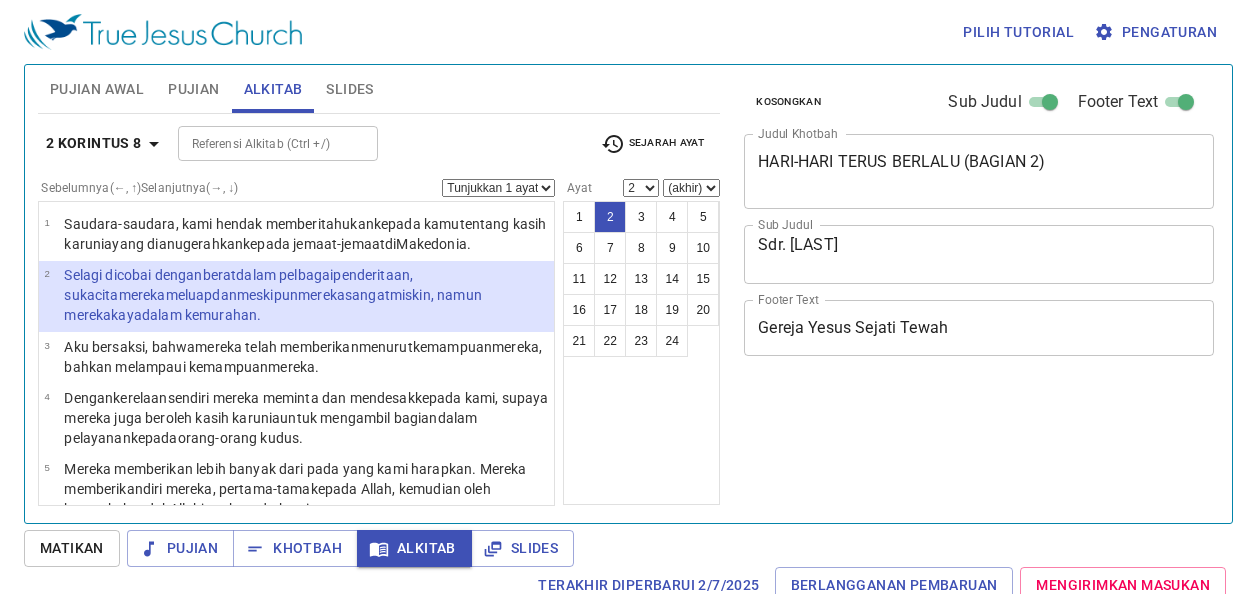 select on "2" 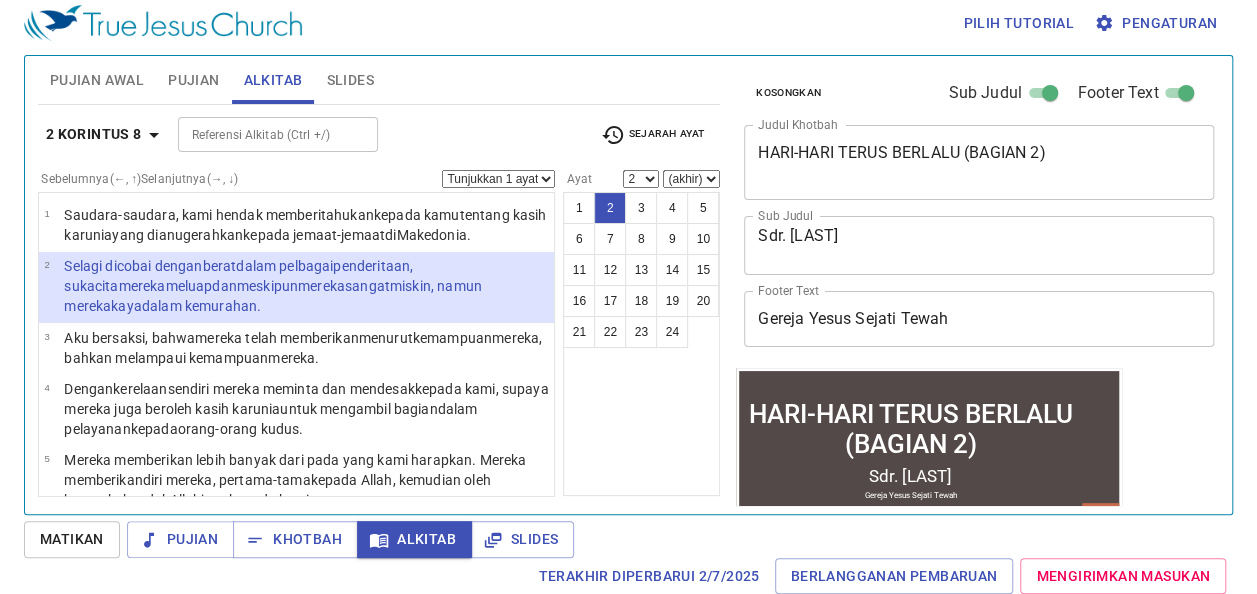 scroll, scrollTop: 9, scrollLeft: 0, axis: vertical 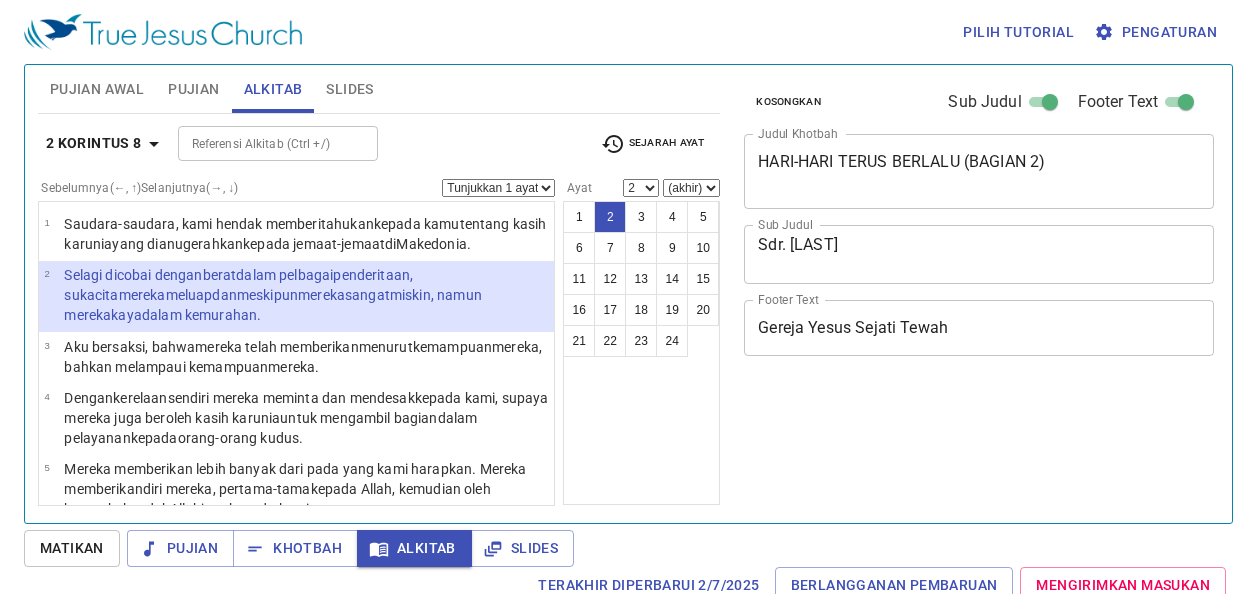 select on "2" 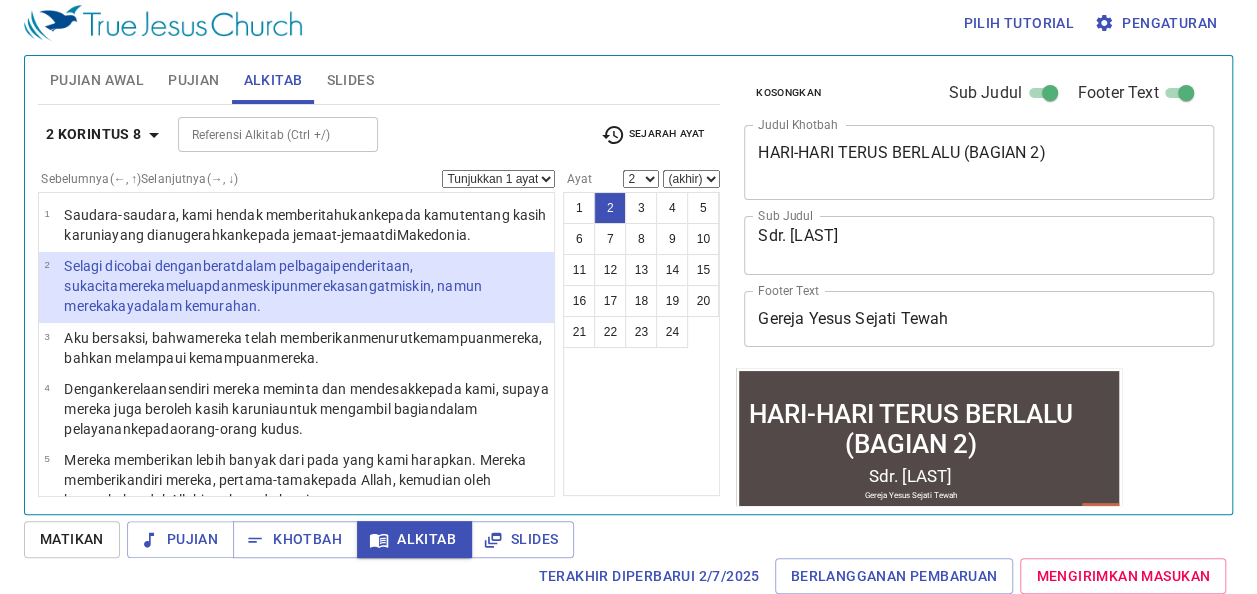 scroll, scrollTop: 9, scrollLeft: 0, axis: vertical 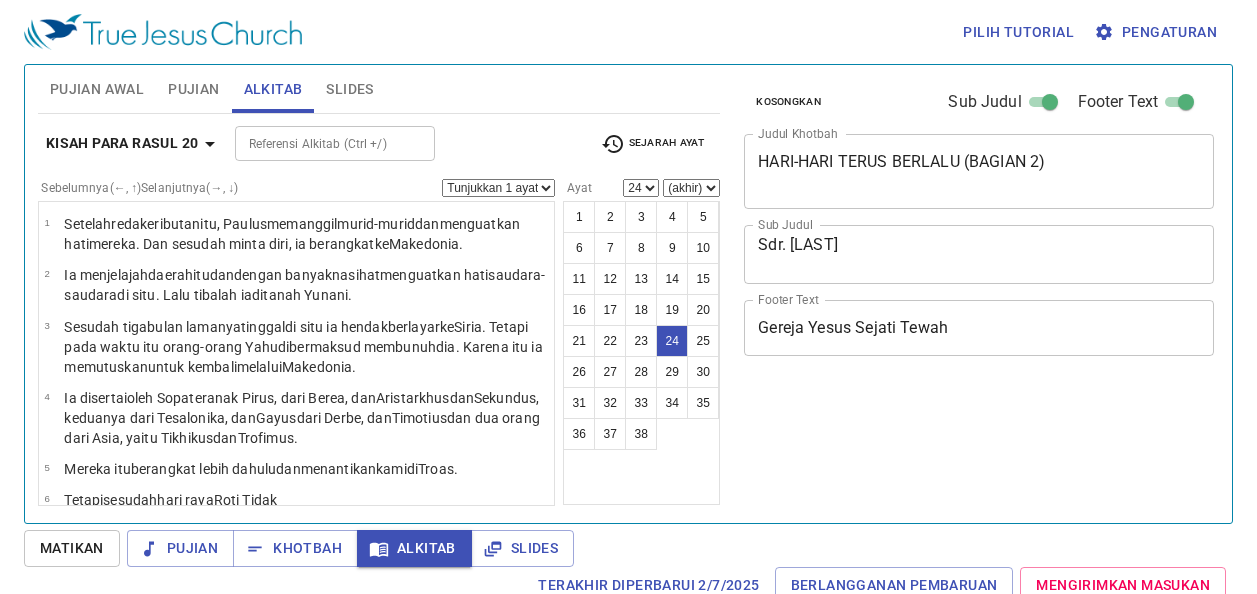 select on "24" 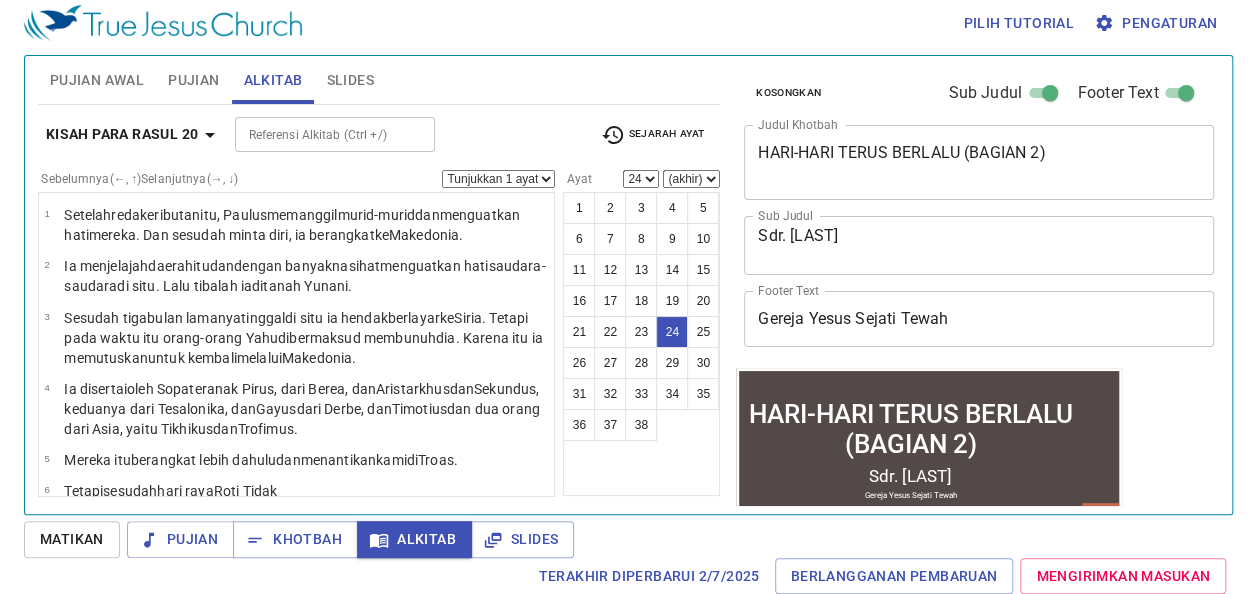 scroll, scrollTop: 9, scrollLeft: 0, axis: vertical 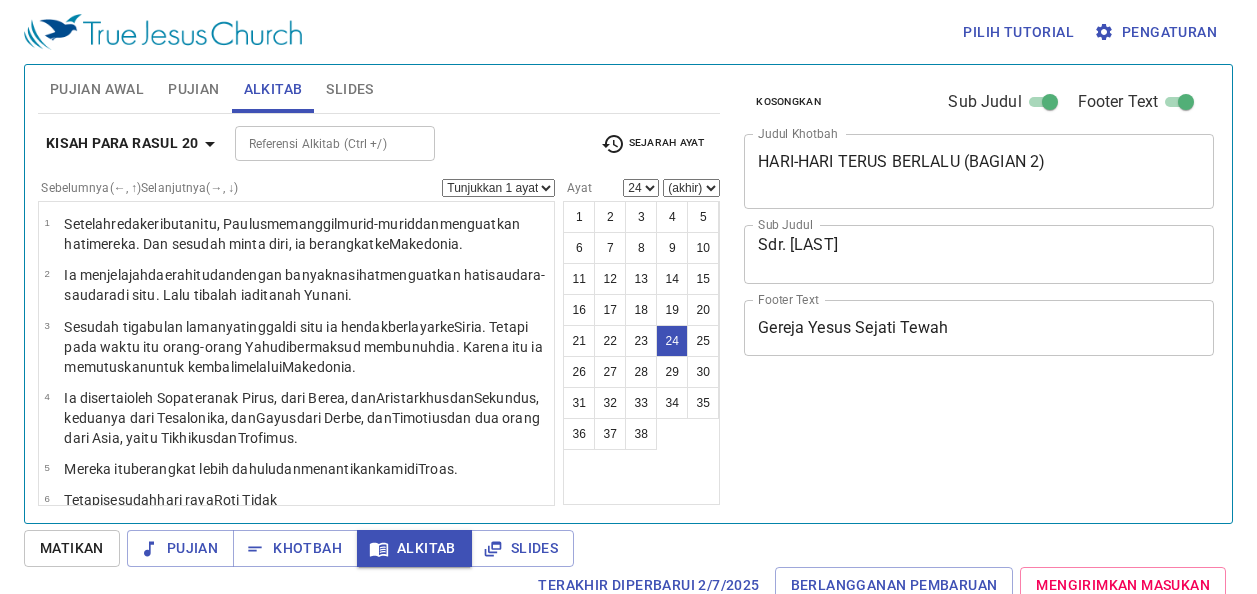 select on "24" 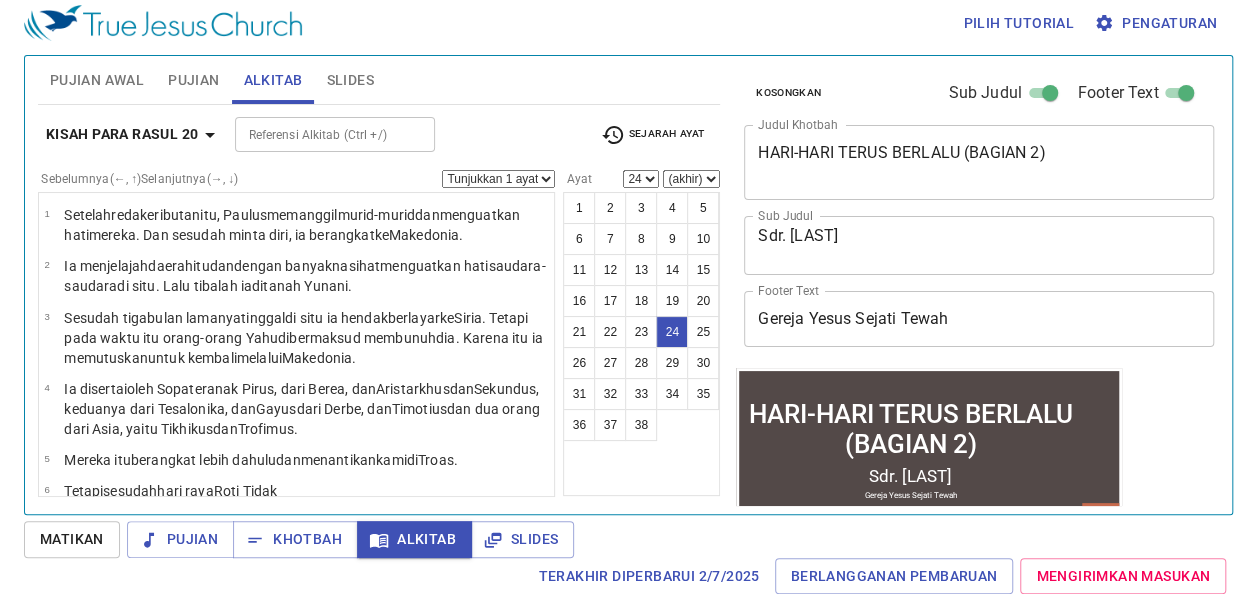 scroll, scrollTop: 9, scrollLeft: 0, axis: vertical 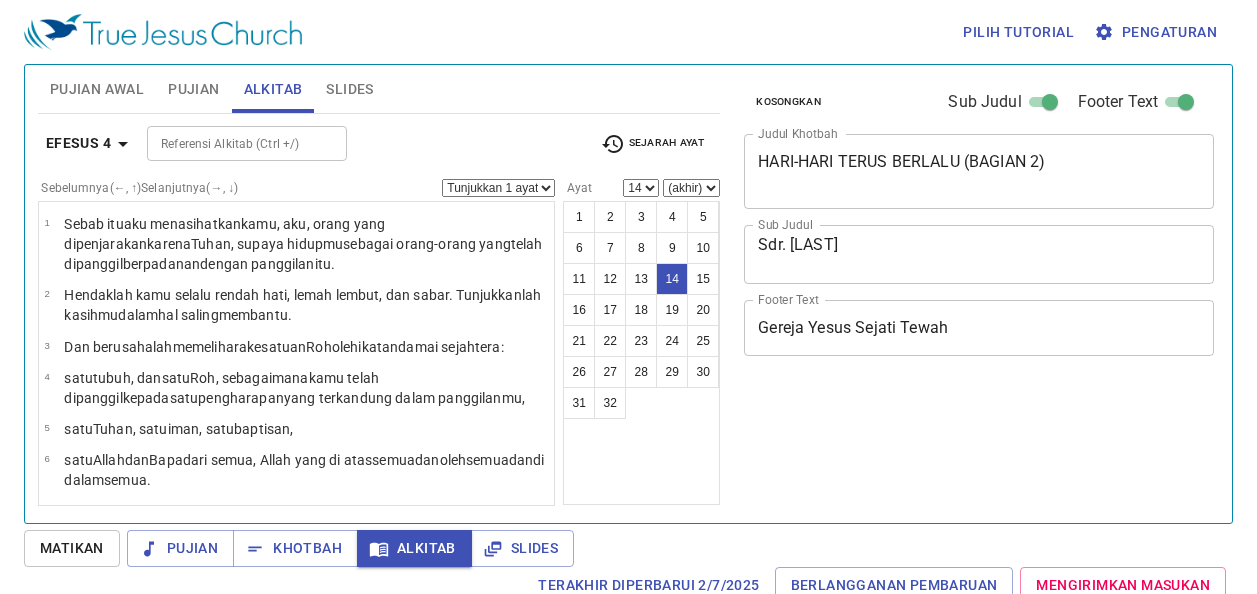 select on "14" 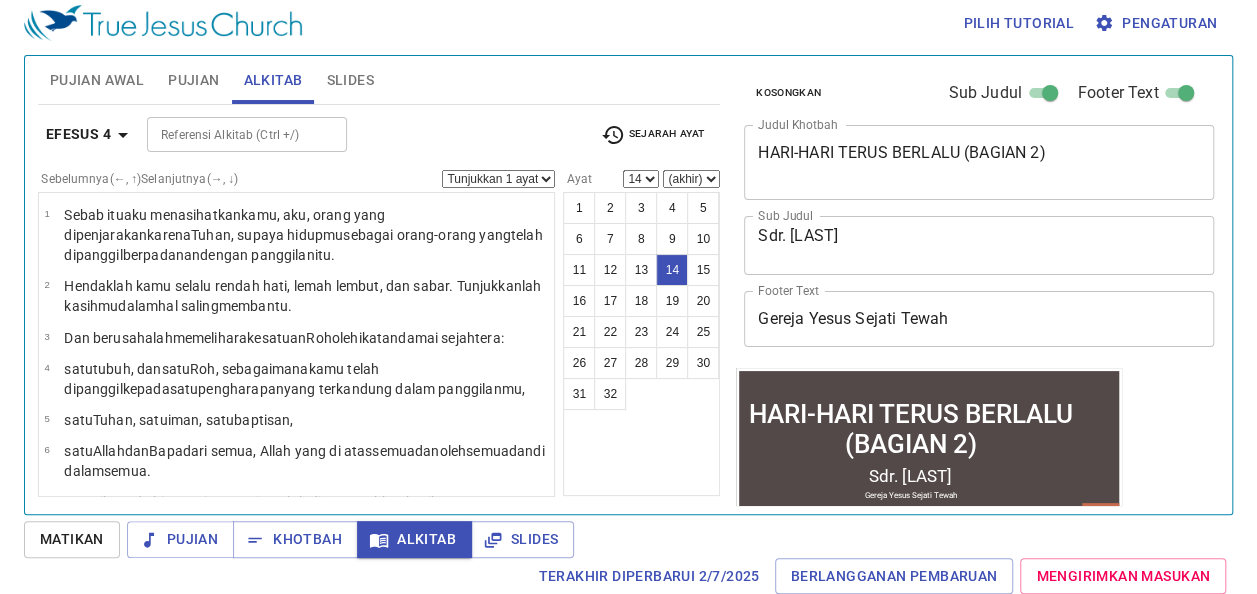 scroll, scrollTop: 9, scrollLeft: 0, axis: vertical 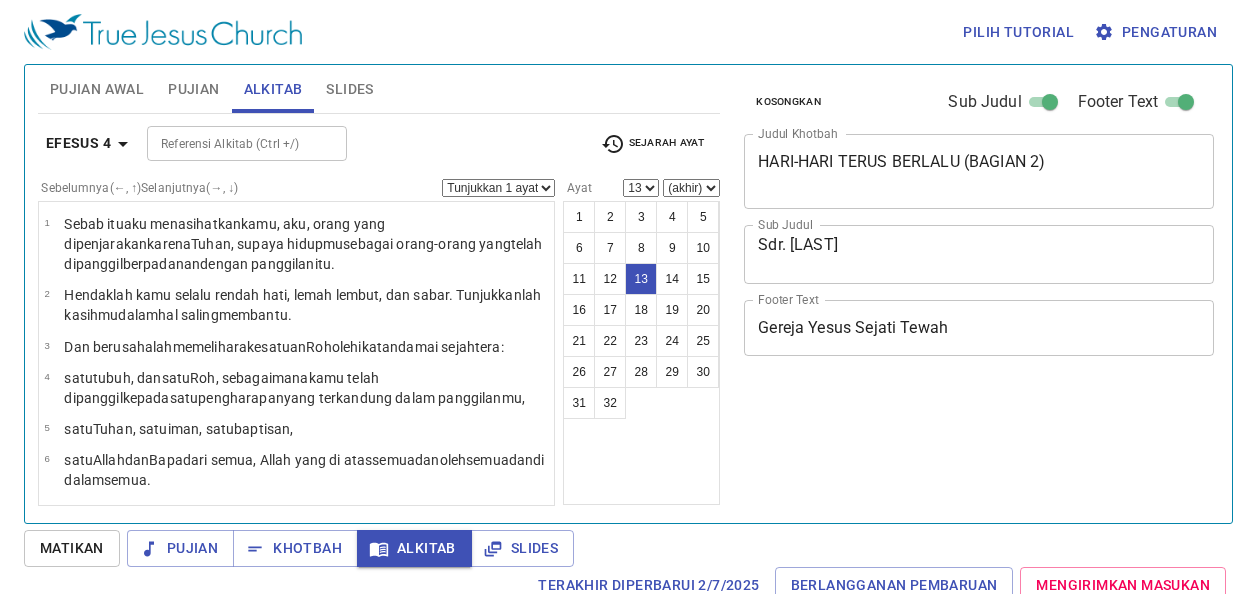 select on "13" 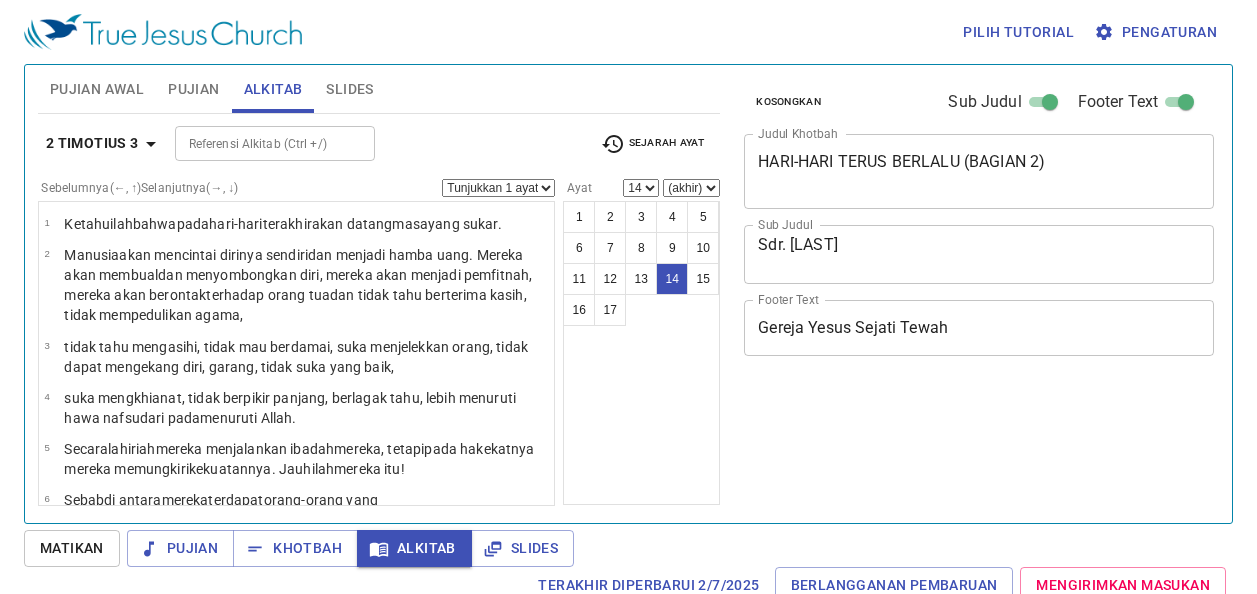 select on "14" 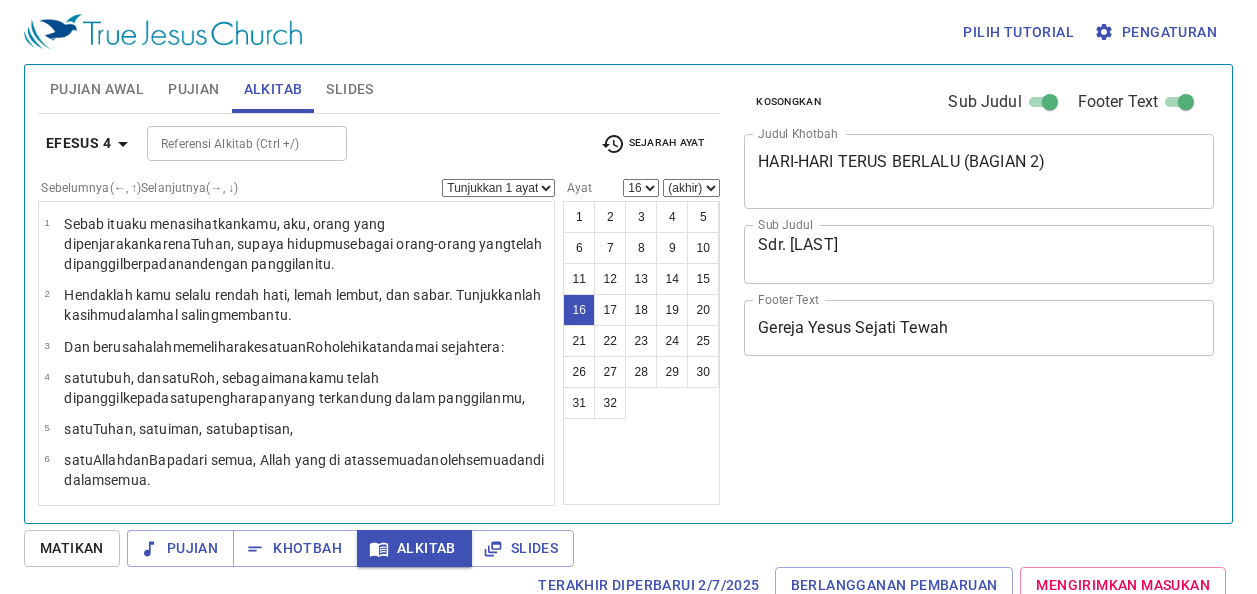 select on "16" 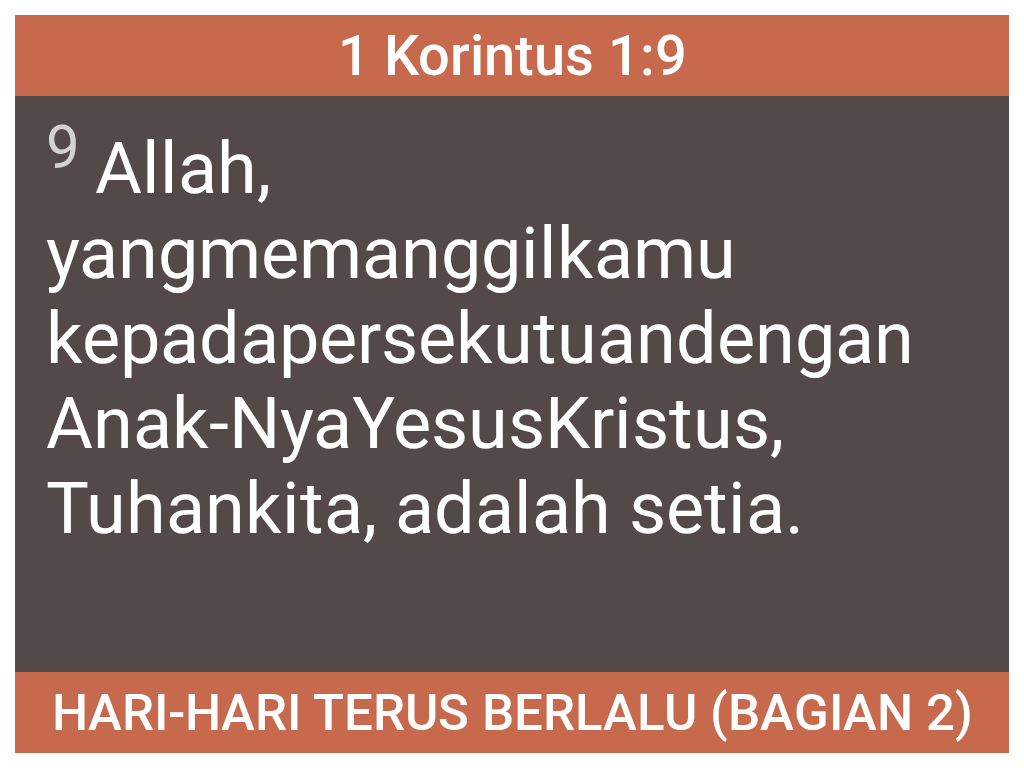scroll, scrollTop: 0, scrollLeft: 0, axis: both 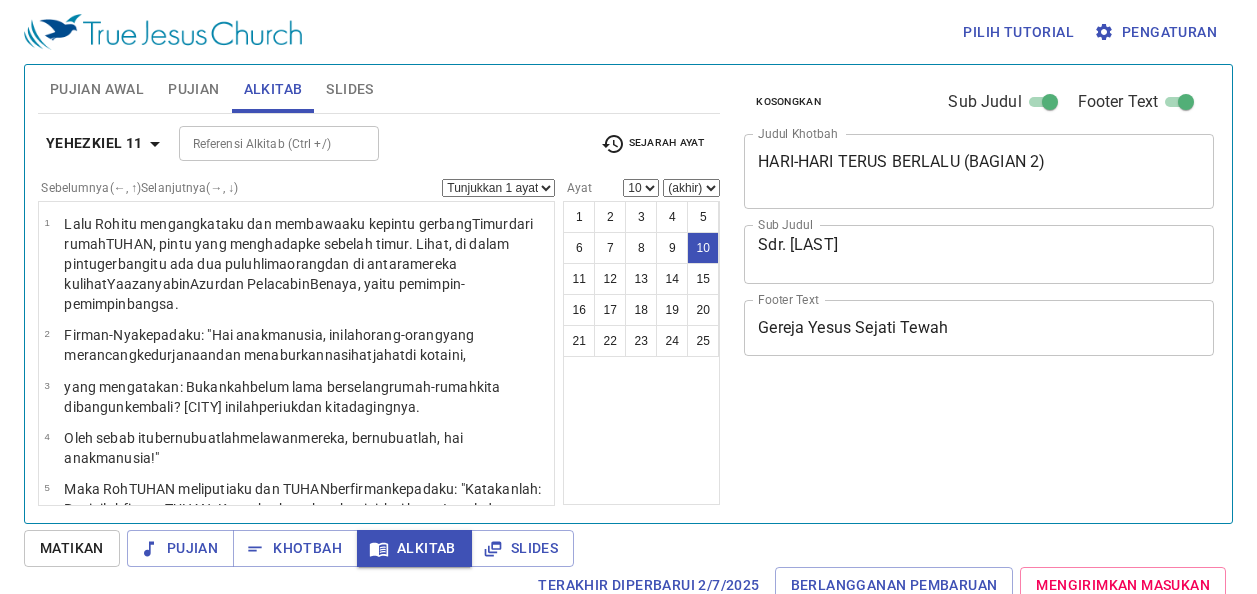 select on "10" 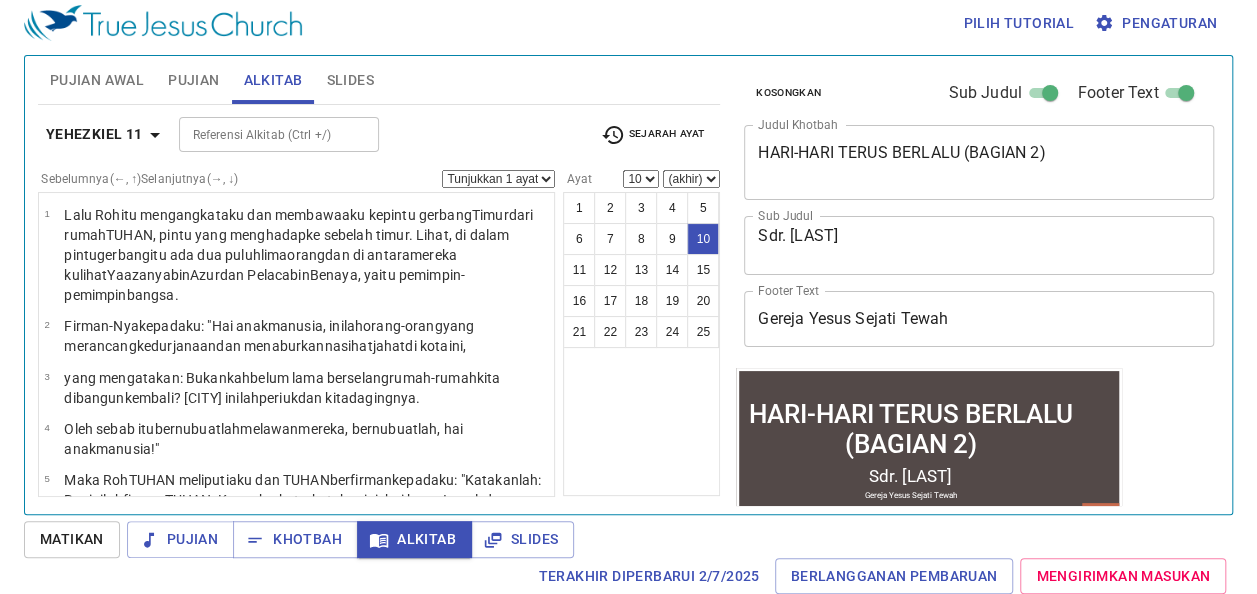 scroll, scrollTop: 9, scrollLeft: 0, axis: vertical 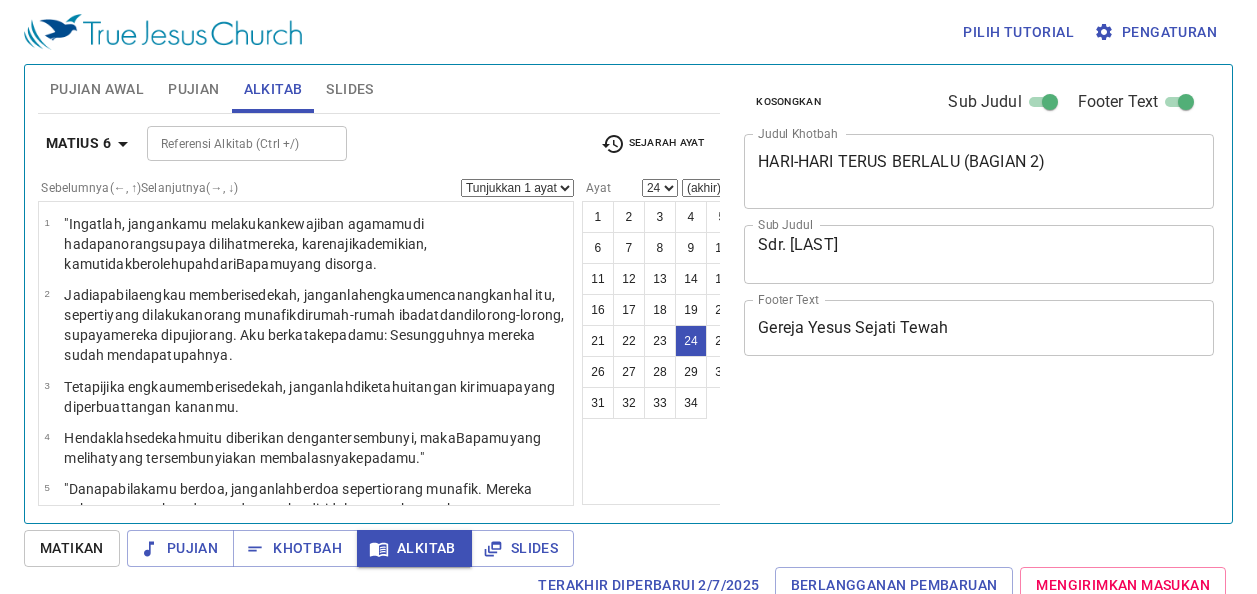 select on "24" 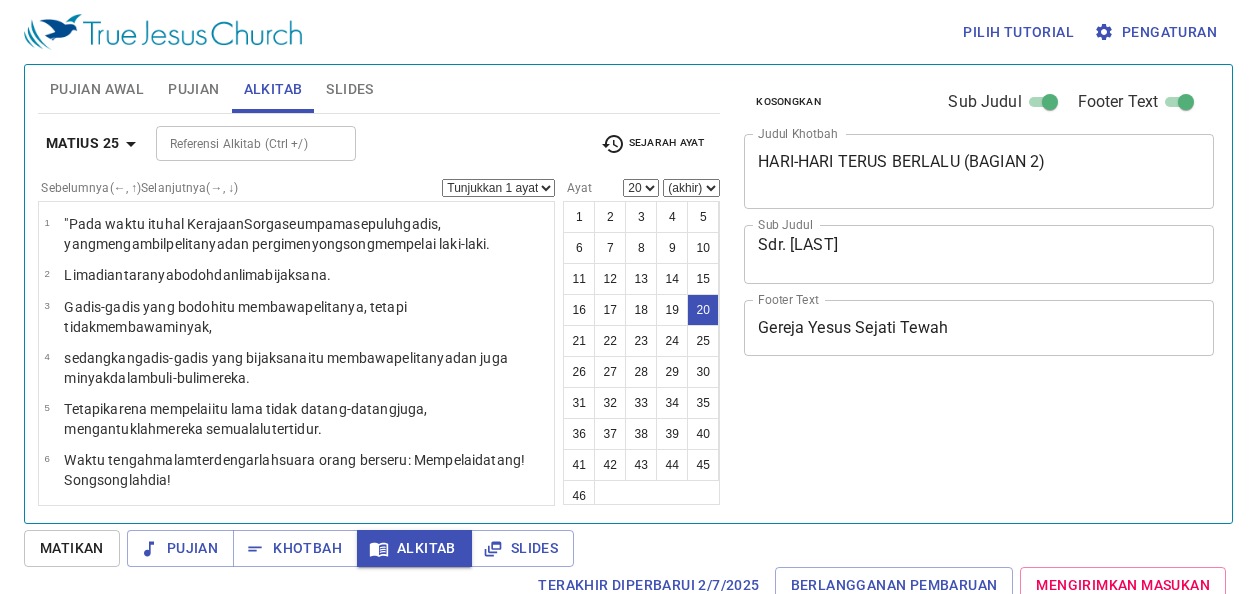 select on "20" 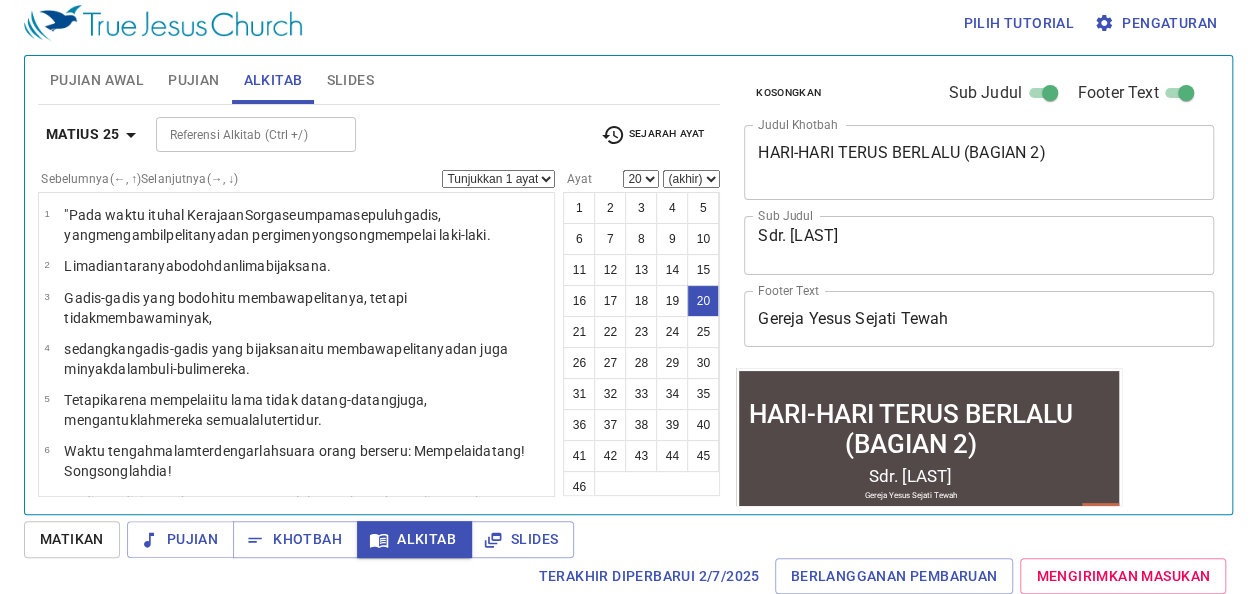 scroll, scrollTop: 9, scrollLeft: 0, axis: vertical 